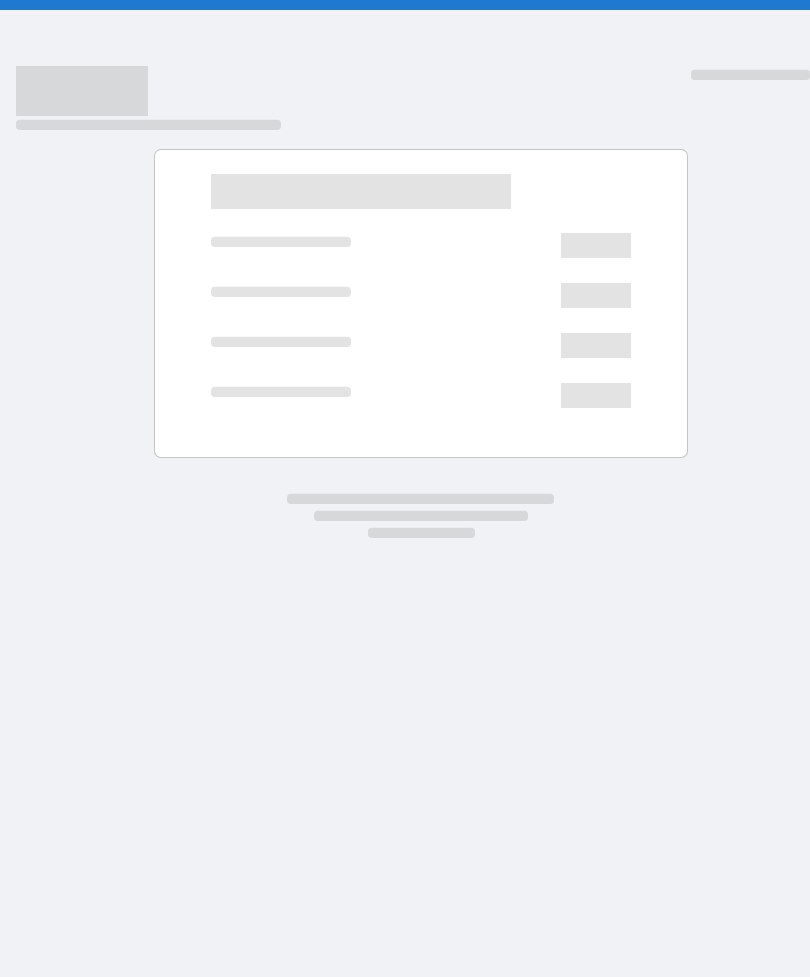 scroll, scrollTop: 0, scrollLeft: 0, axis: both 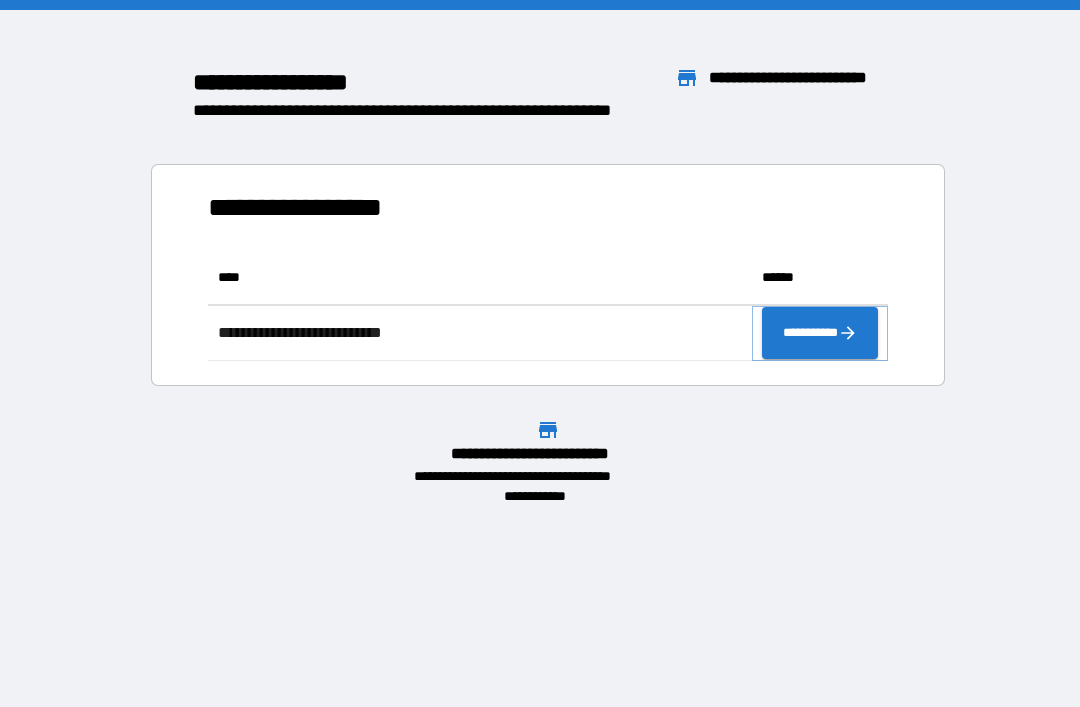 click on "**********" at bounding box center [820, 333] 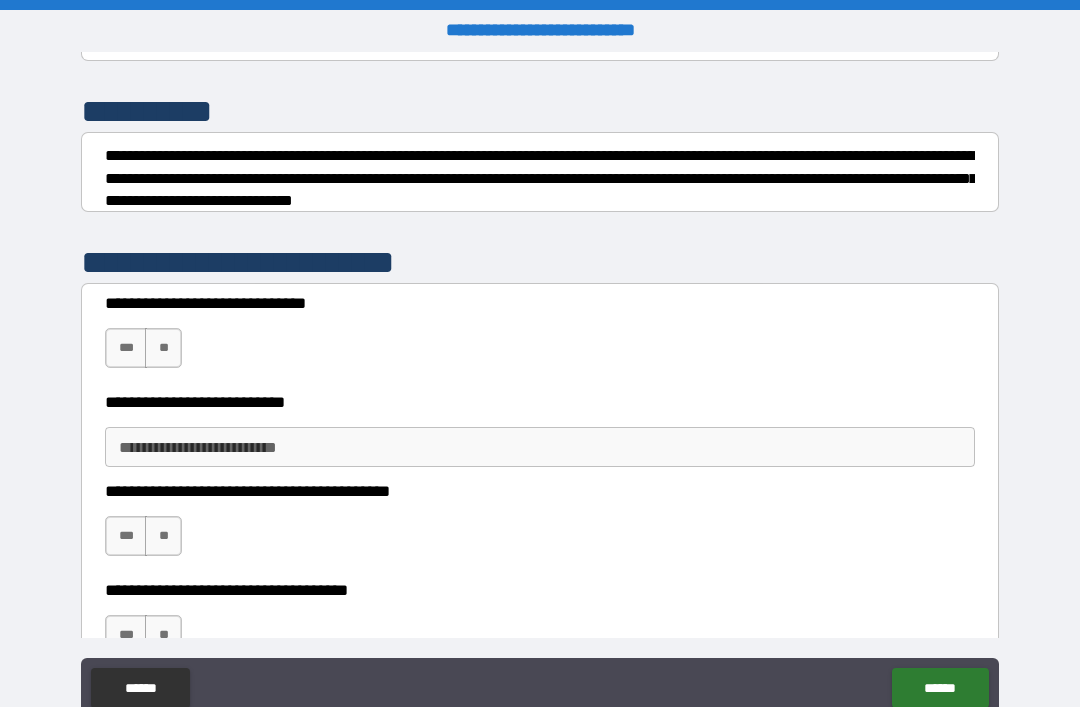 scroll, scrollTop: 237, scrollLeft: 0, axis: vertical 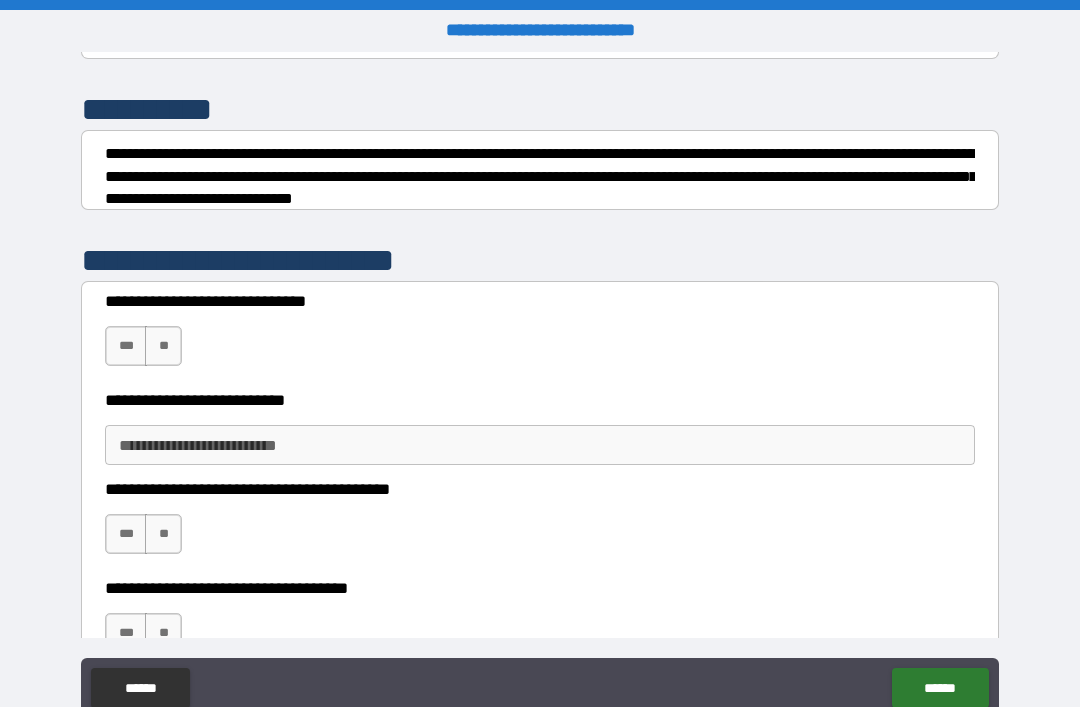 click on "***" at bounding box center [126, 346] 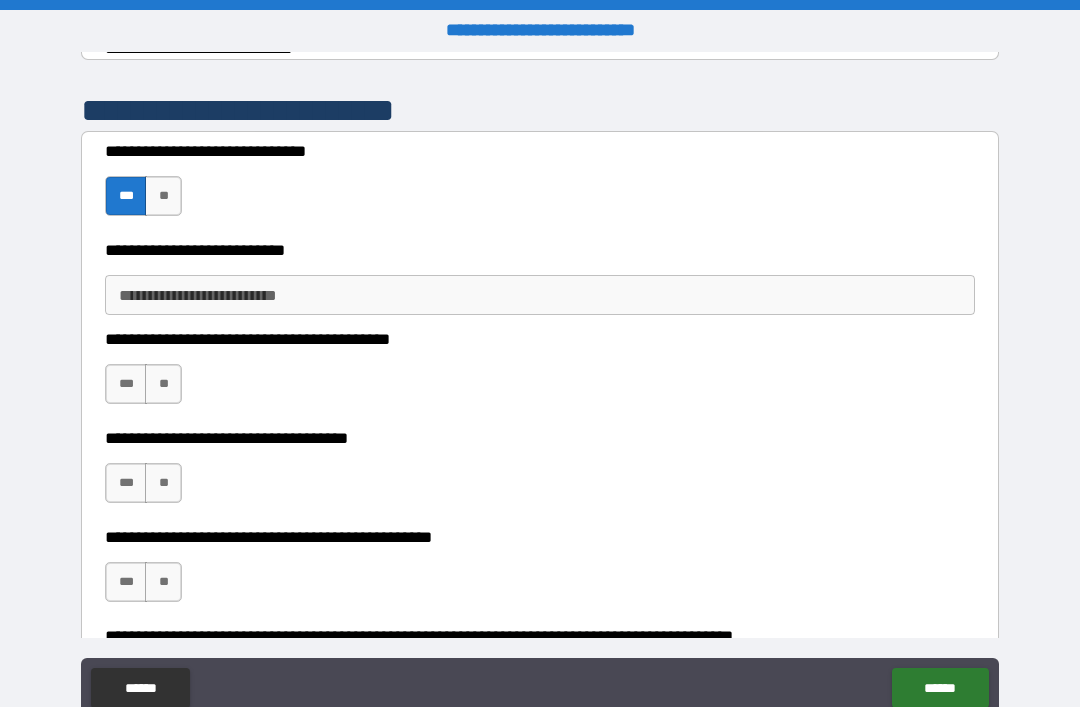 scroll, scrollTop: 417, scrollLeft: 0, axis: vertical 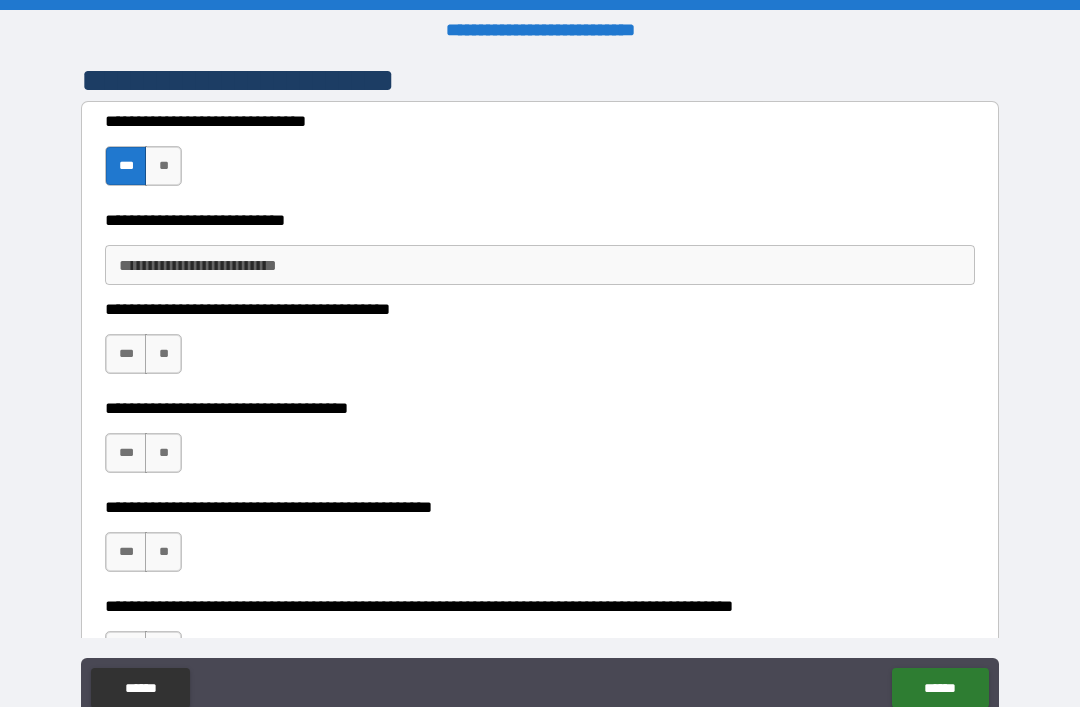 click on "**********" at bounding box center (540, 265) 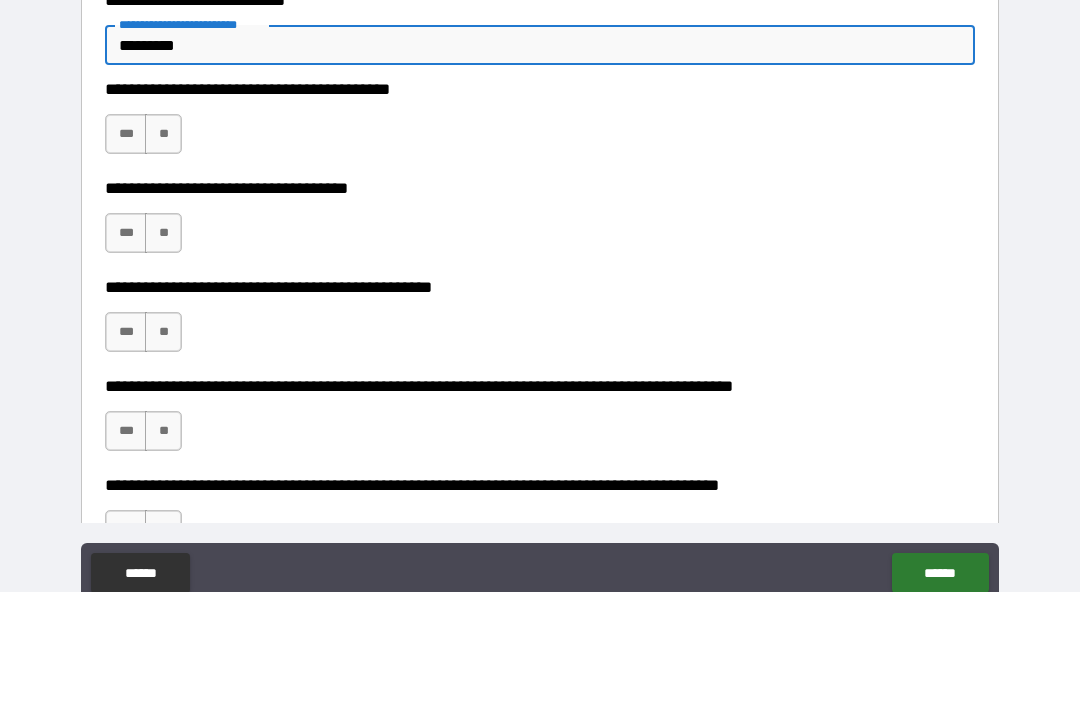 scroll, scrollTop: 545, scrollLeft: 0, axis: vertical 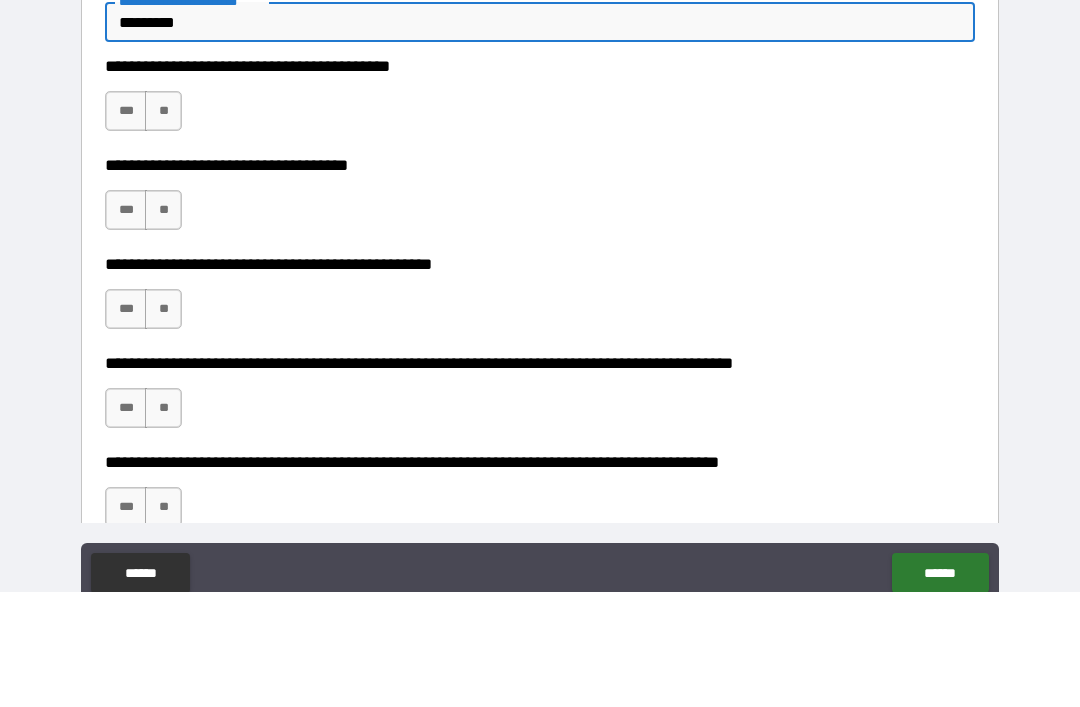 type on "*********" 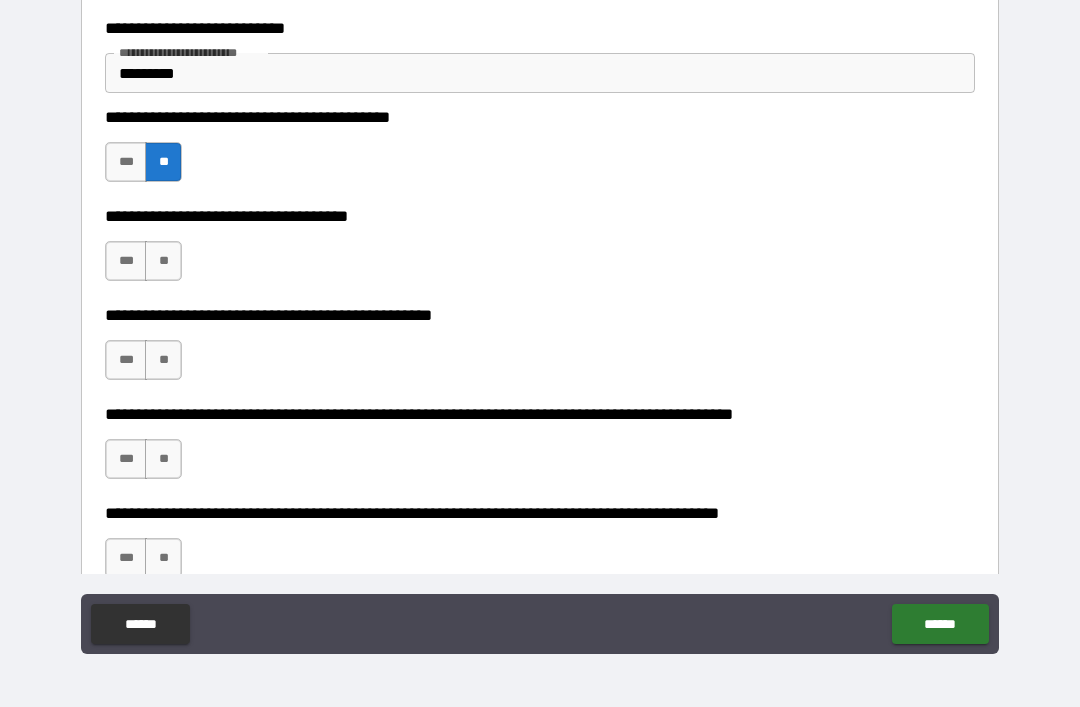 click on "**" at bounding box center (163, 261) 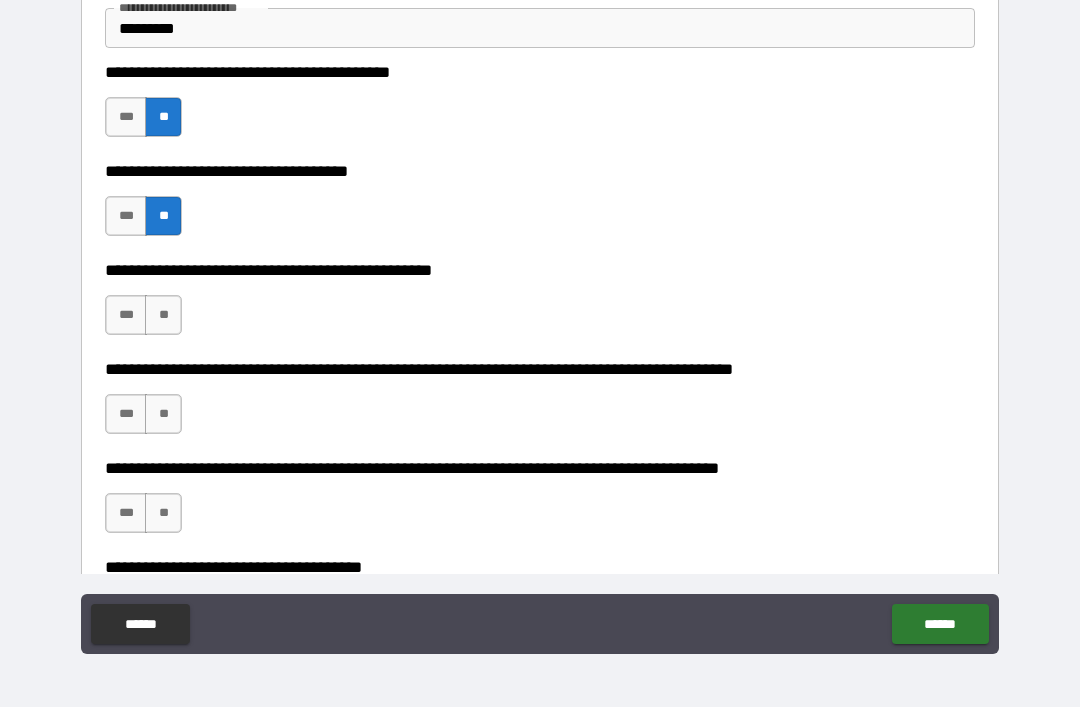 scroll, scrollTop: 599, scrollLeft: 0, axis: vertical 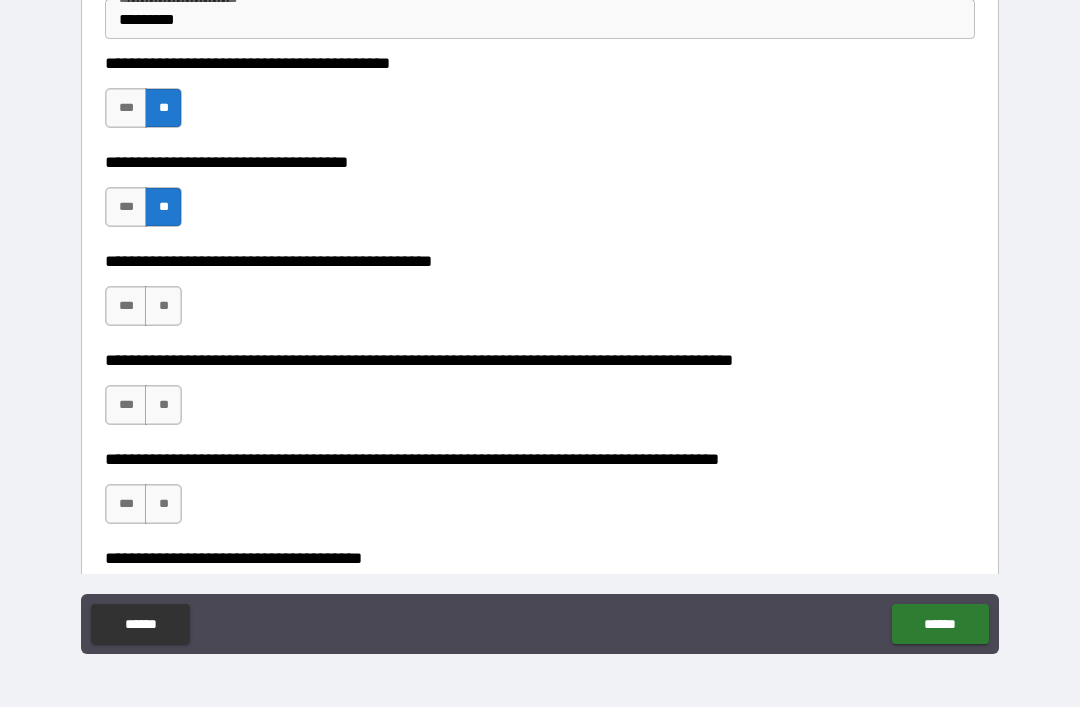 click on "**" at bounding box center [163, 306] 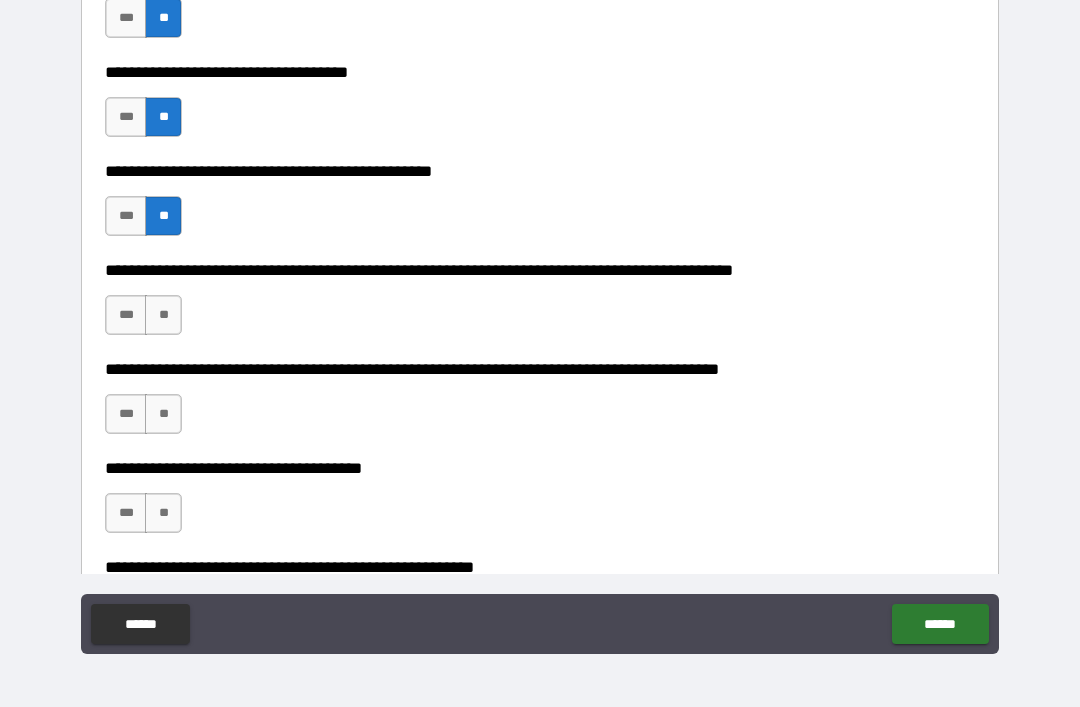 scroll, scrollTop: 694, scrollLeft: 0, axis: vertical 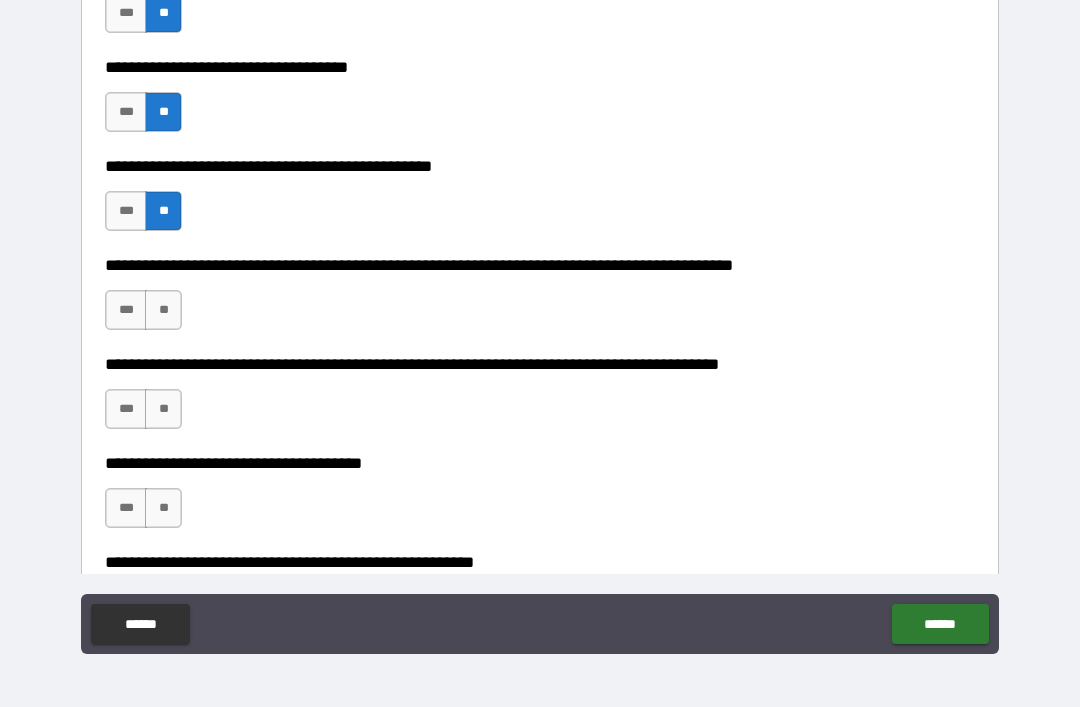 click on "**" at bounding box center (163, 310) 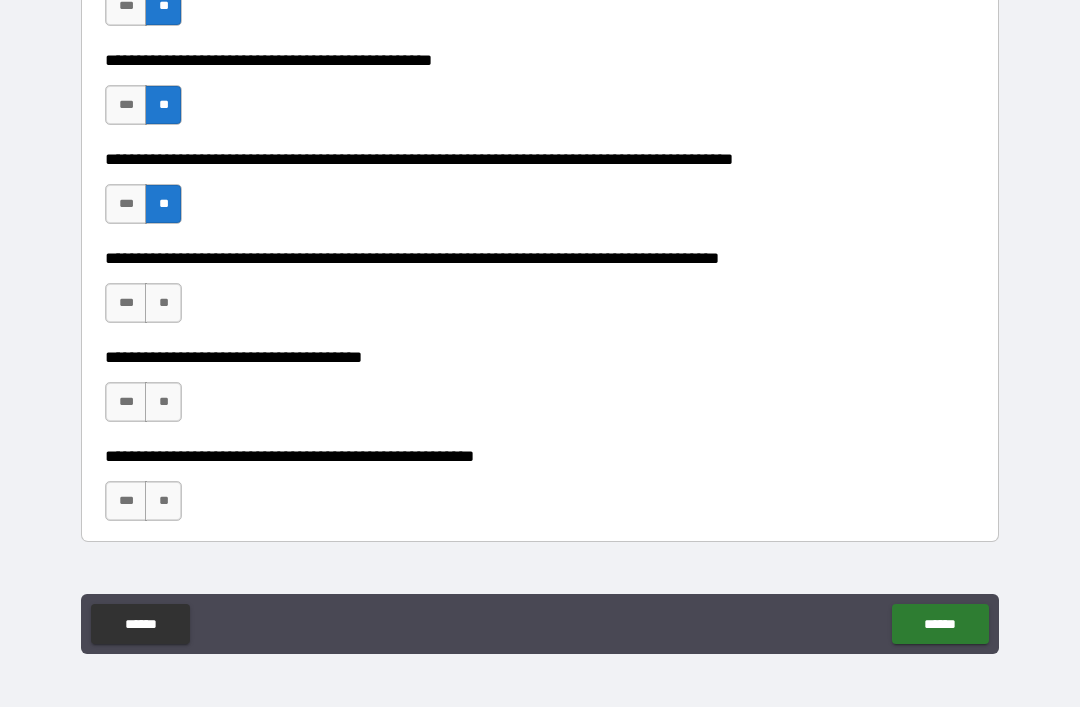 scroll, scrollTop: 799, scrollLeft: 0, axis: vertical 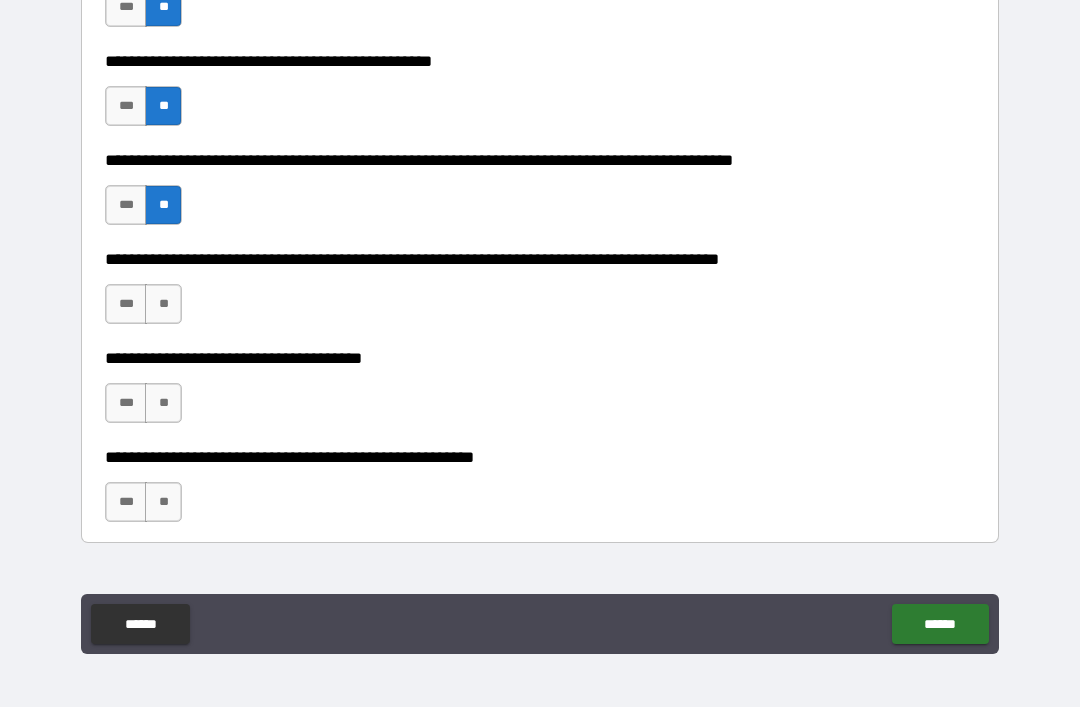 click on "**" at bounding box center [163, 304] 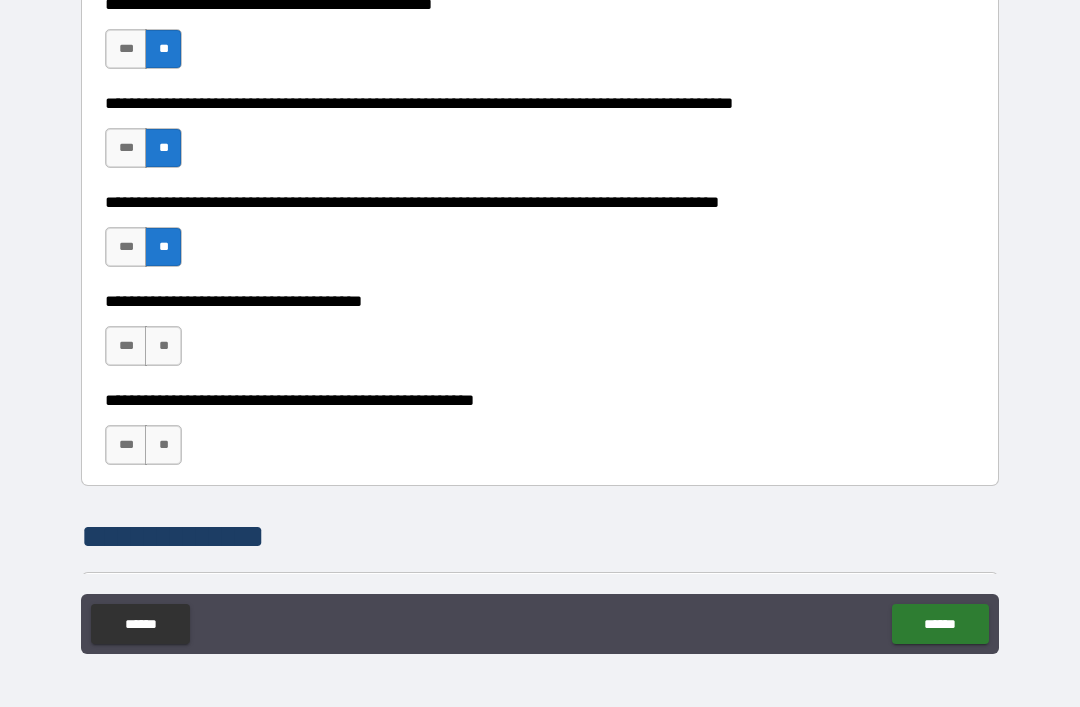 scroll, scrollTop: 861, scrollLeft: 0, axis: vertical 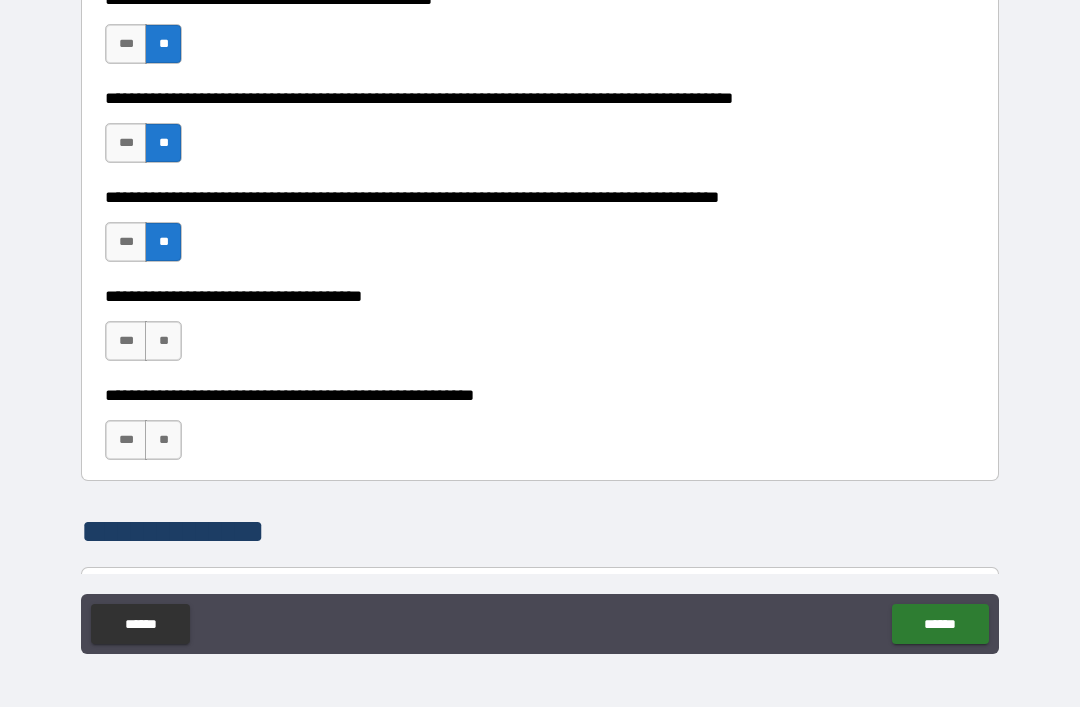 click on "**" at bounding box center [163, 341] 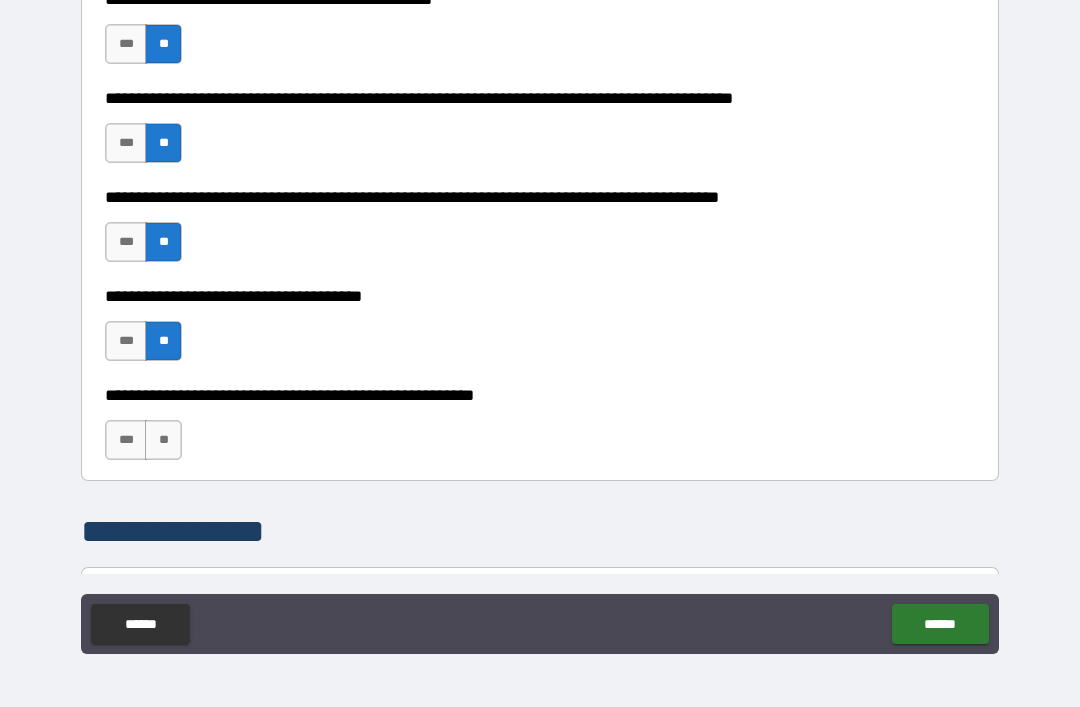 click on "**" at bounding box center (163, 440) 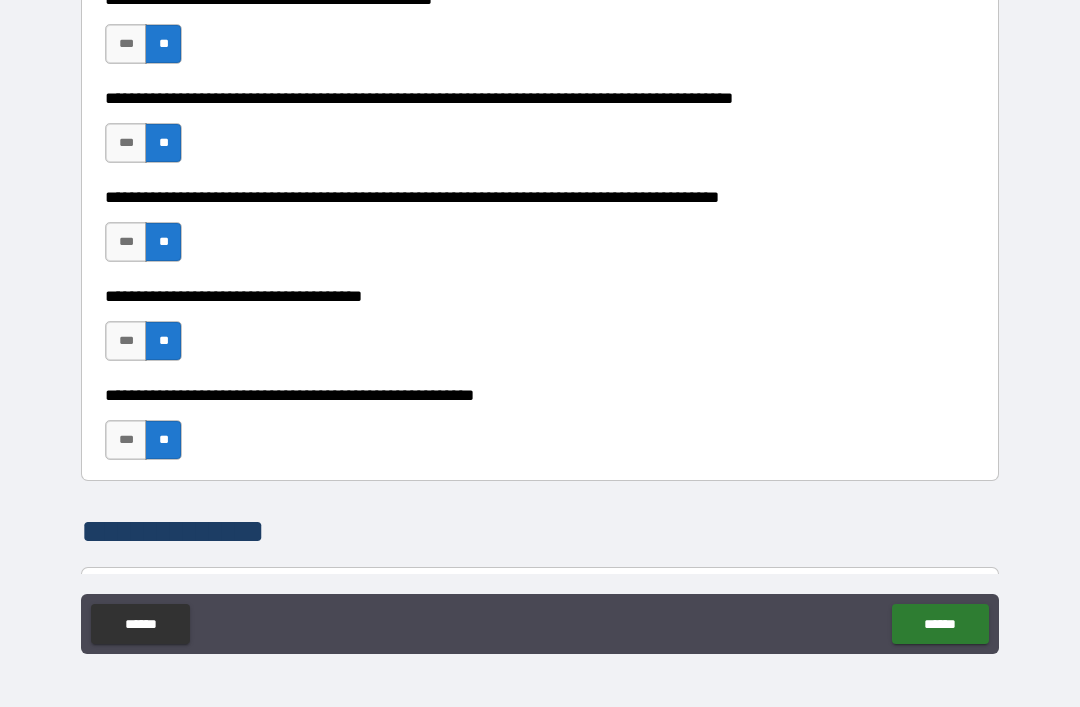 click on "***" at bounding box center (126, 440) 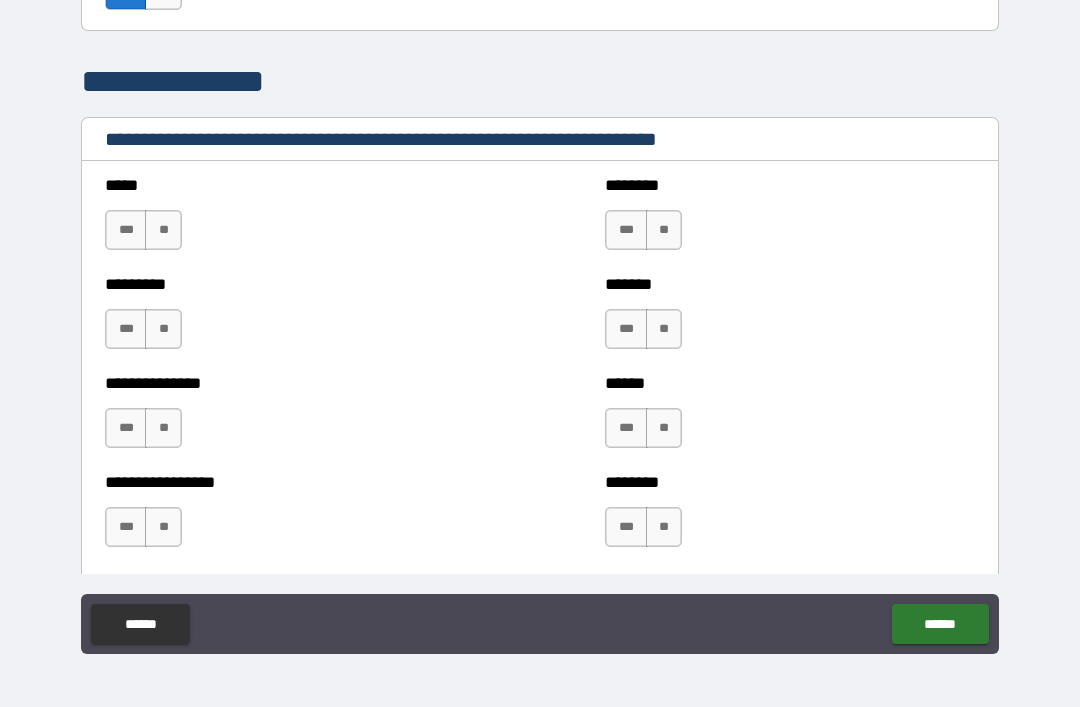 scroll, scrollTop: 1382, scrollLeft: 0, axis: vertical 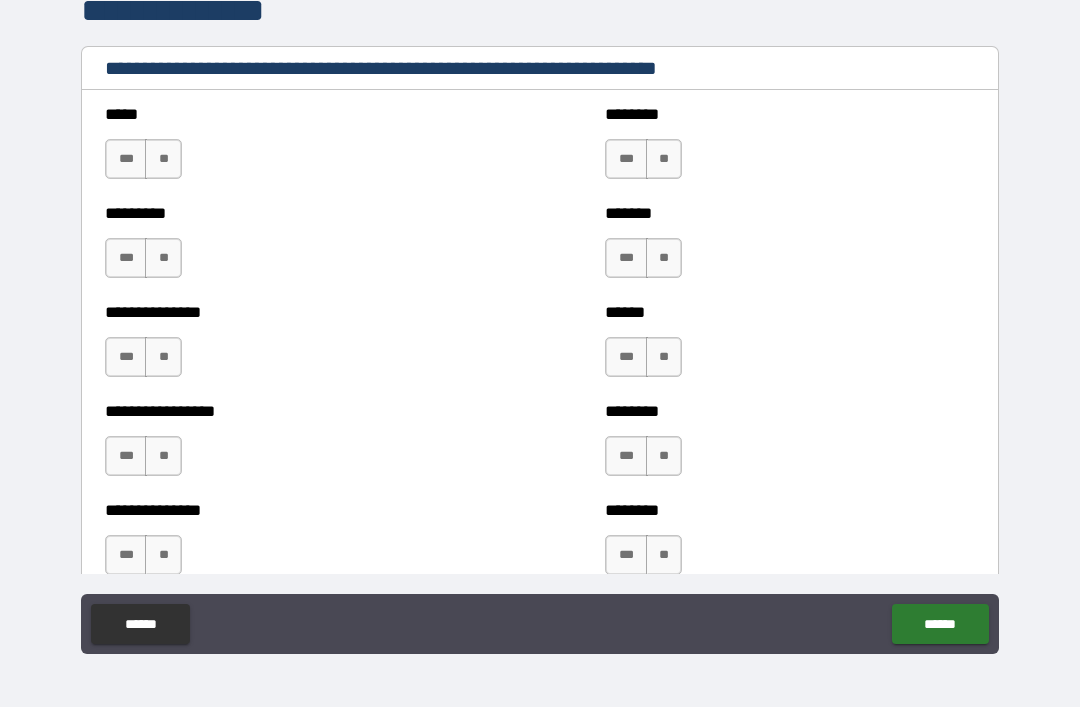click on "**" at bounding box center [664, 159] 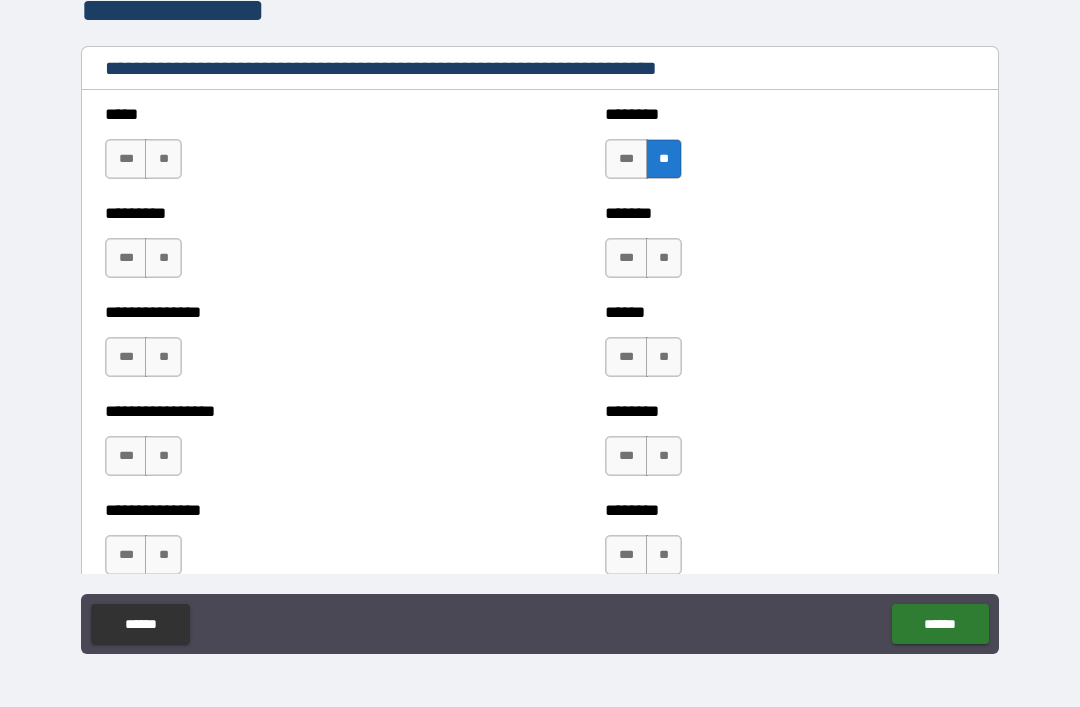 click on "**" at bounding box center (163, 159) 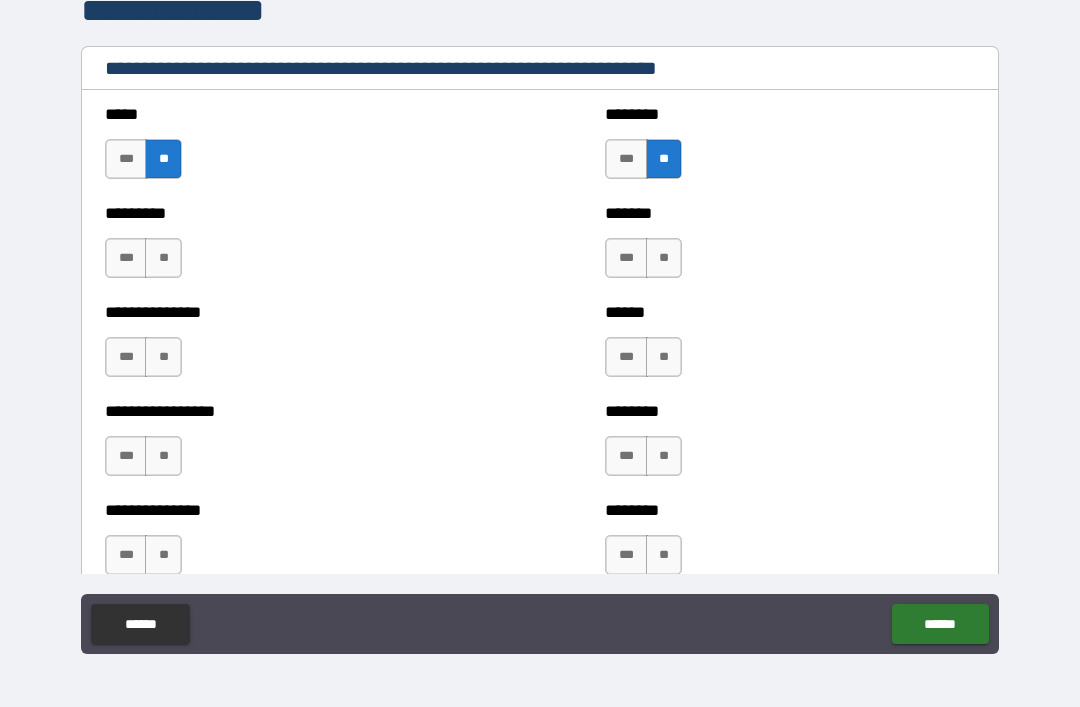 click on "**" at bounding box center [163, 258] 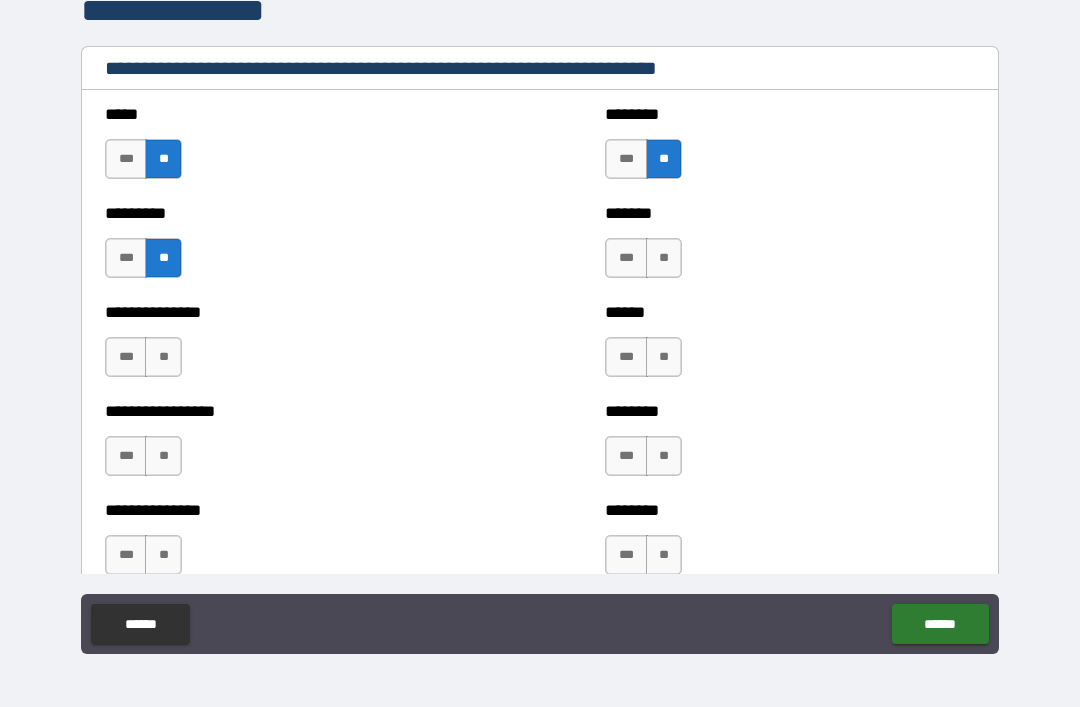 click on "***" at bounding box center [626, 258] 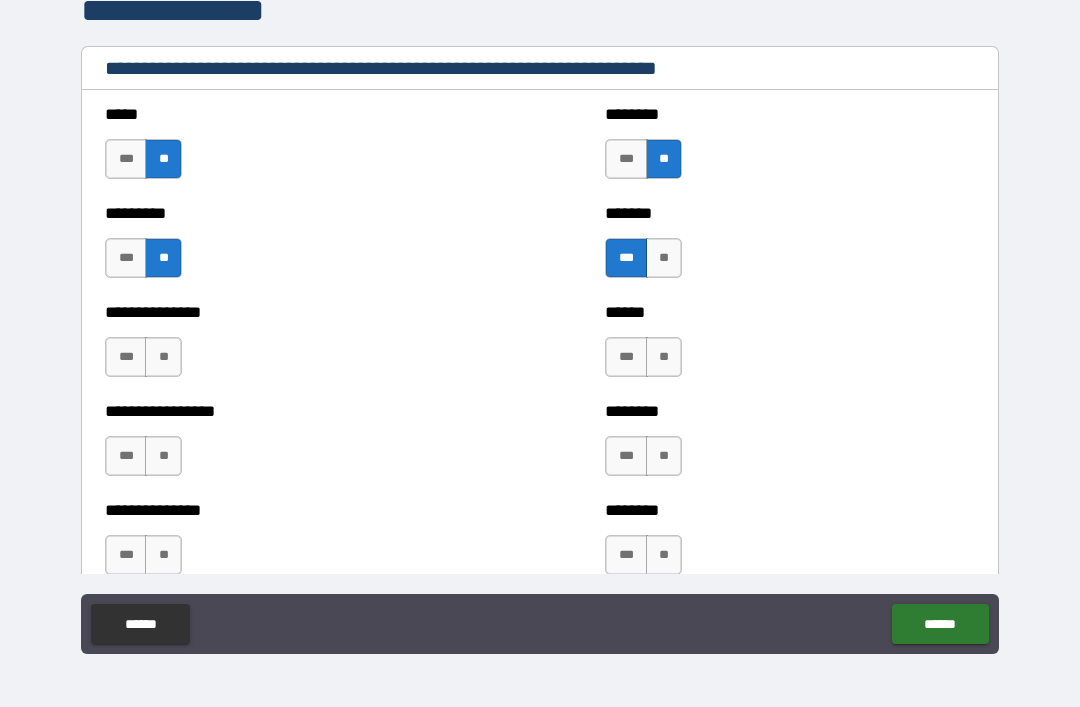 click on "**" at bounding box center [163, 357] 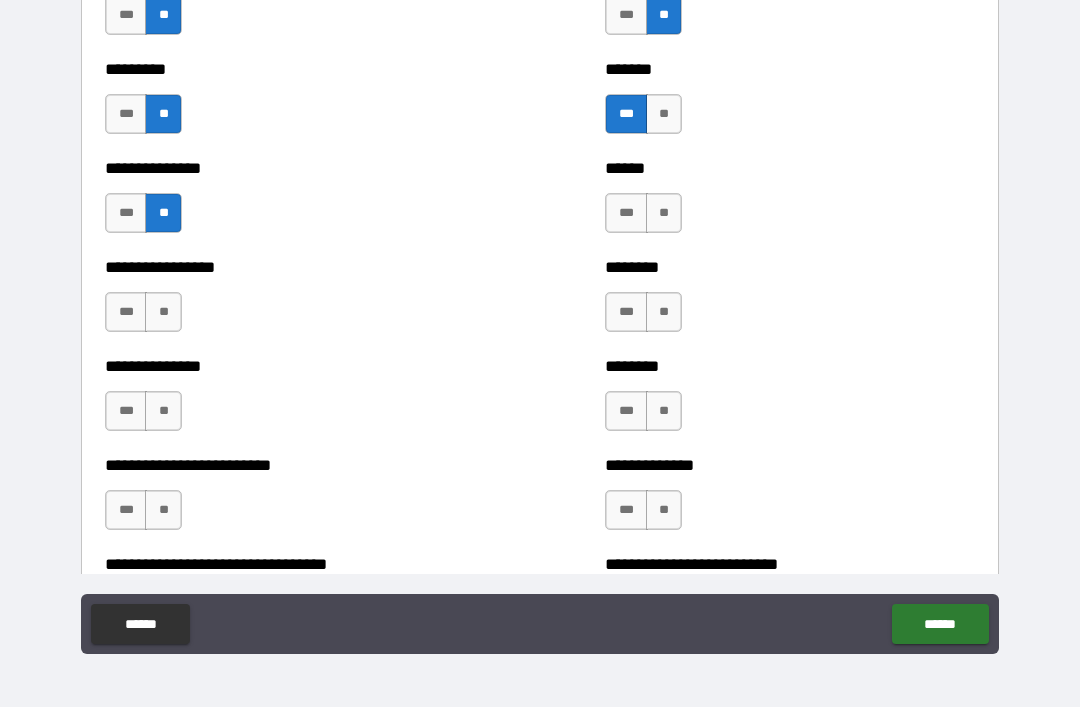 scroll, scrollTop: 1525, scrollLeft: 0, axis: vertical 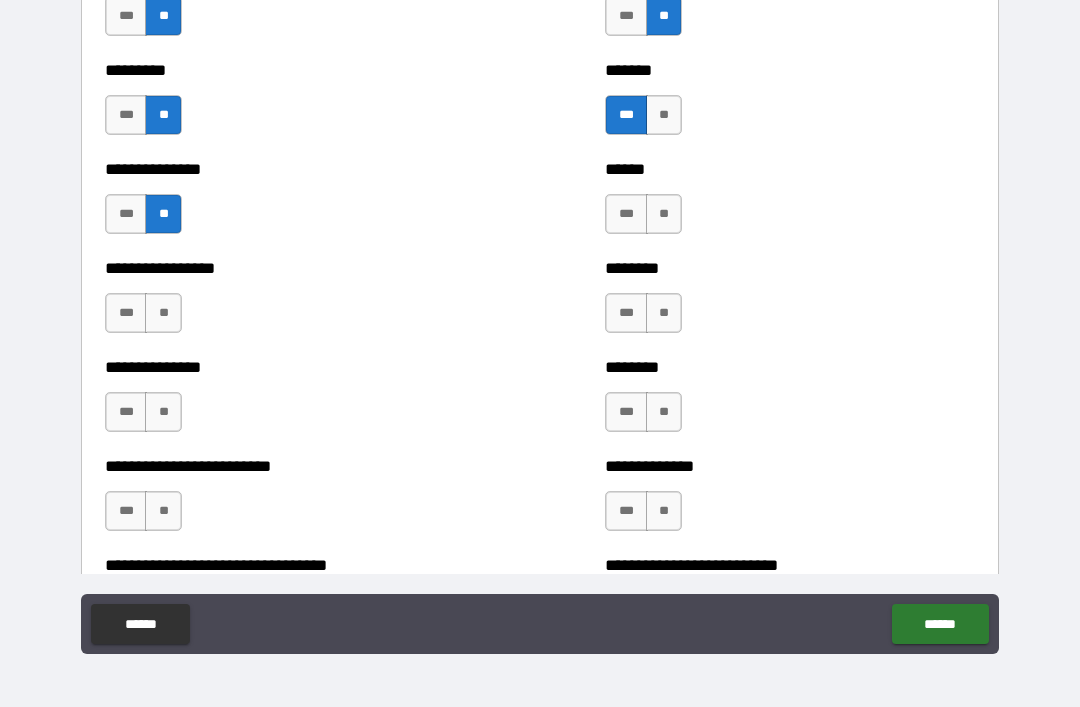click on "**" at bounding box center [163, 313] 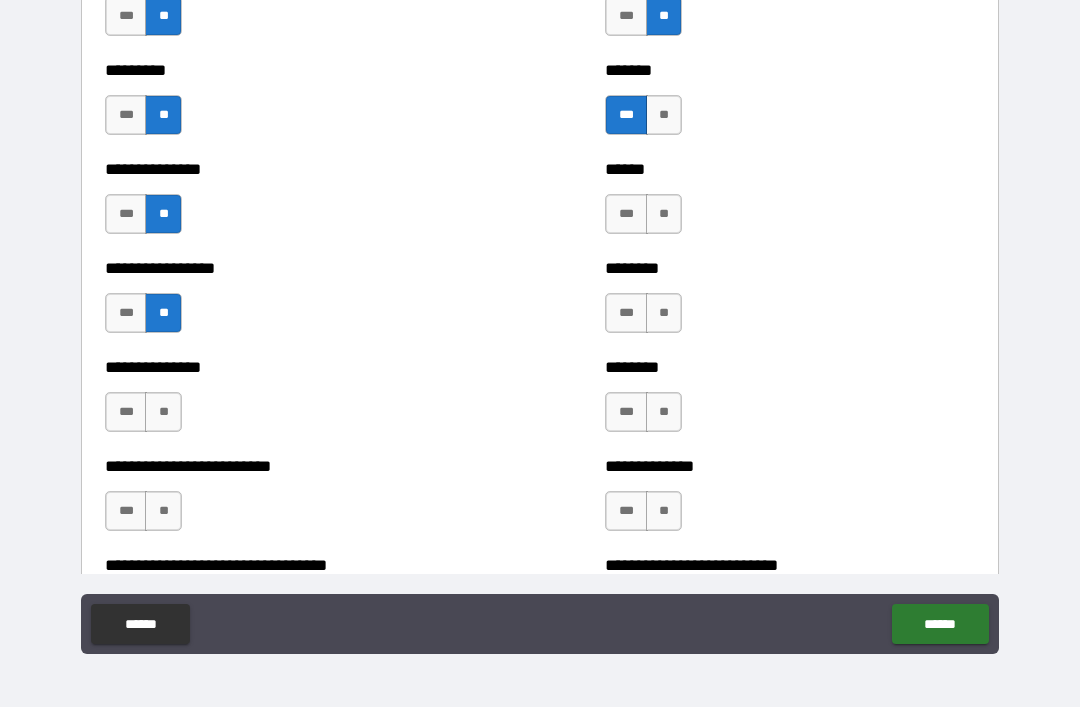 click on "**" at bounding box center [163, 412] 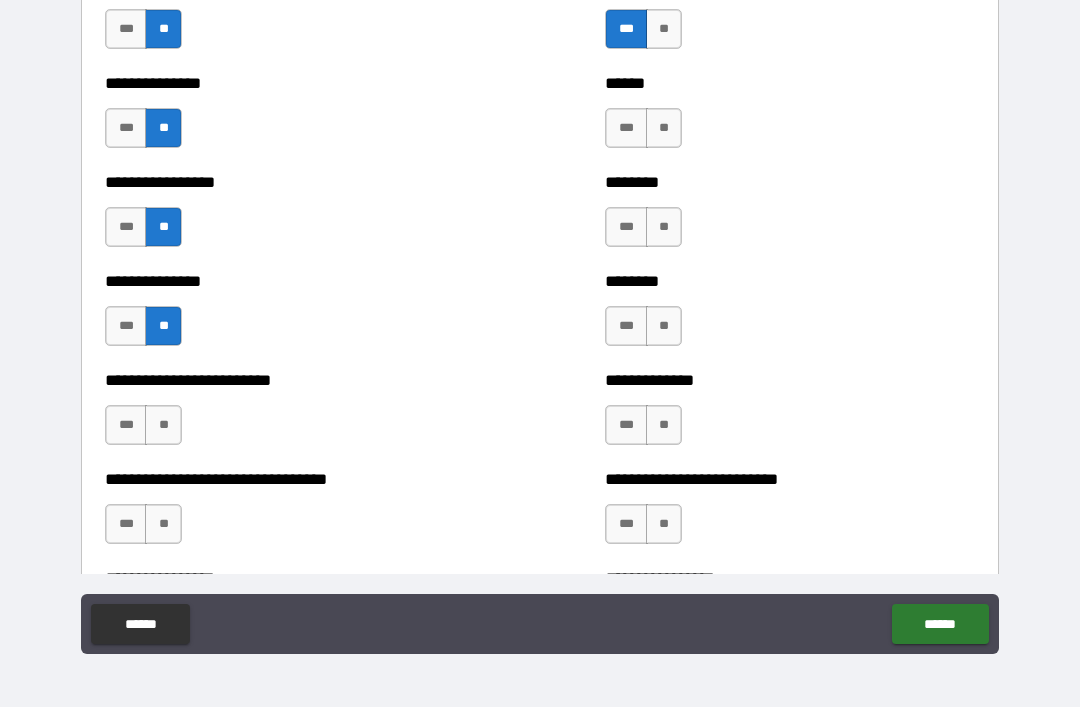 click on "**" at bounding box center (163, 425) 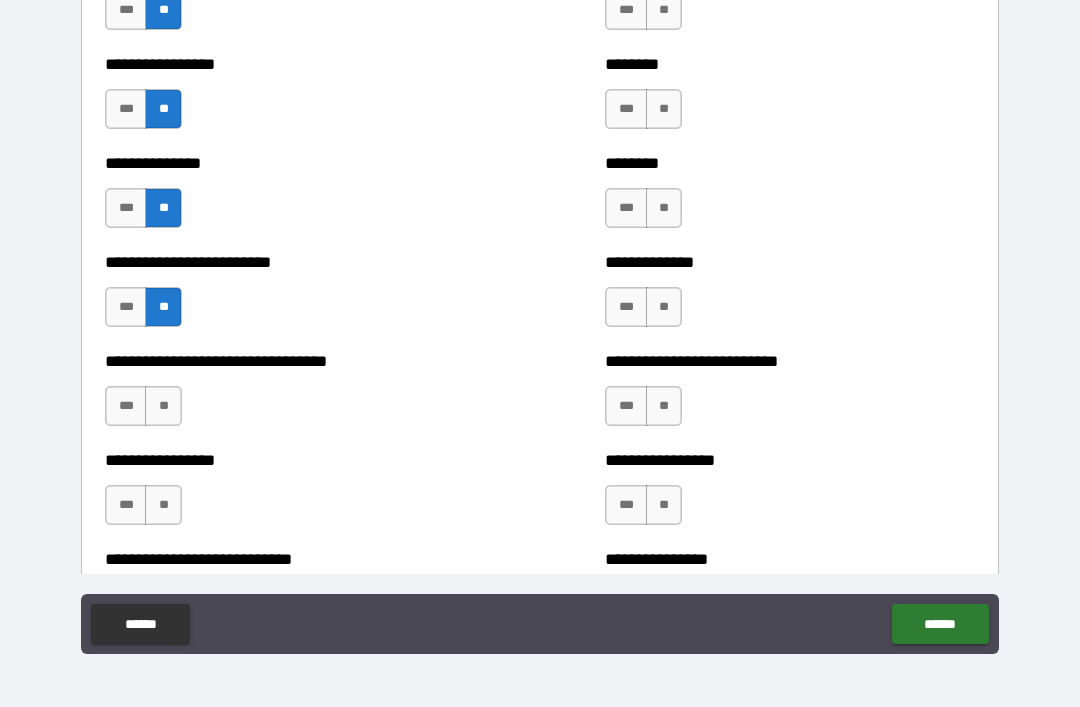 click on "**" at bounding box center (163, 406) 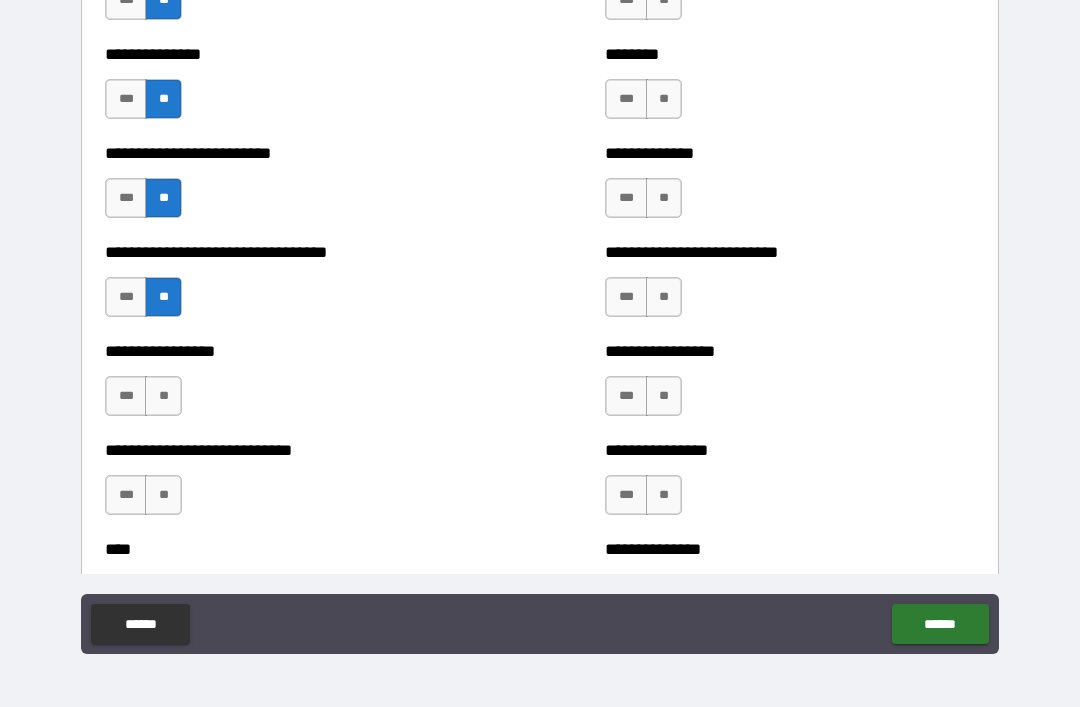 click on "**" at bounding box center [163, 396] 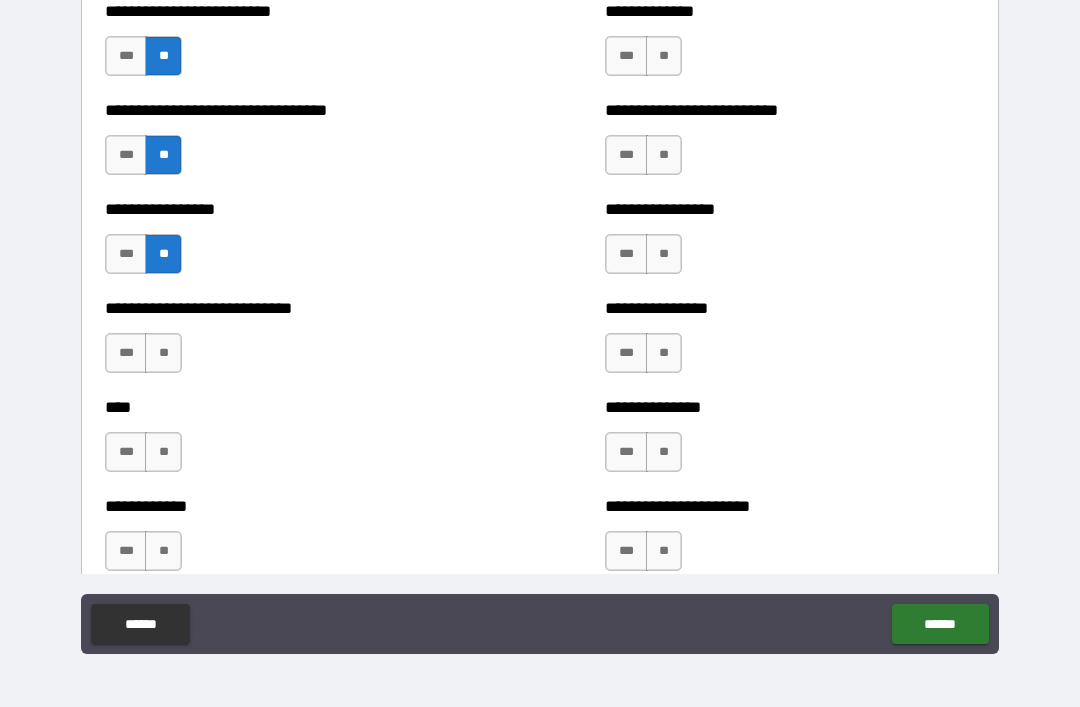 click on "**" at bounding box center (163, 353) 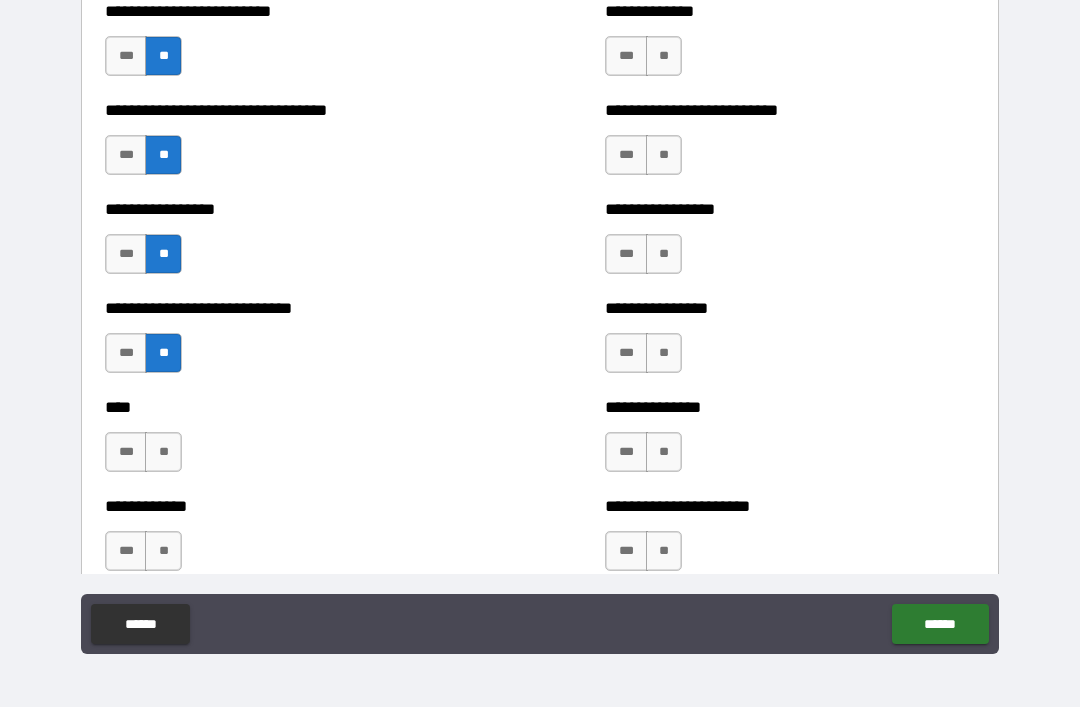 click on "**" at bounding box center [163, 452] 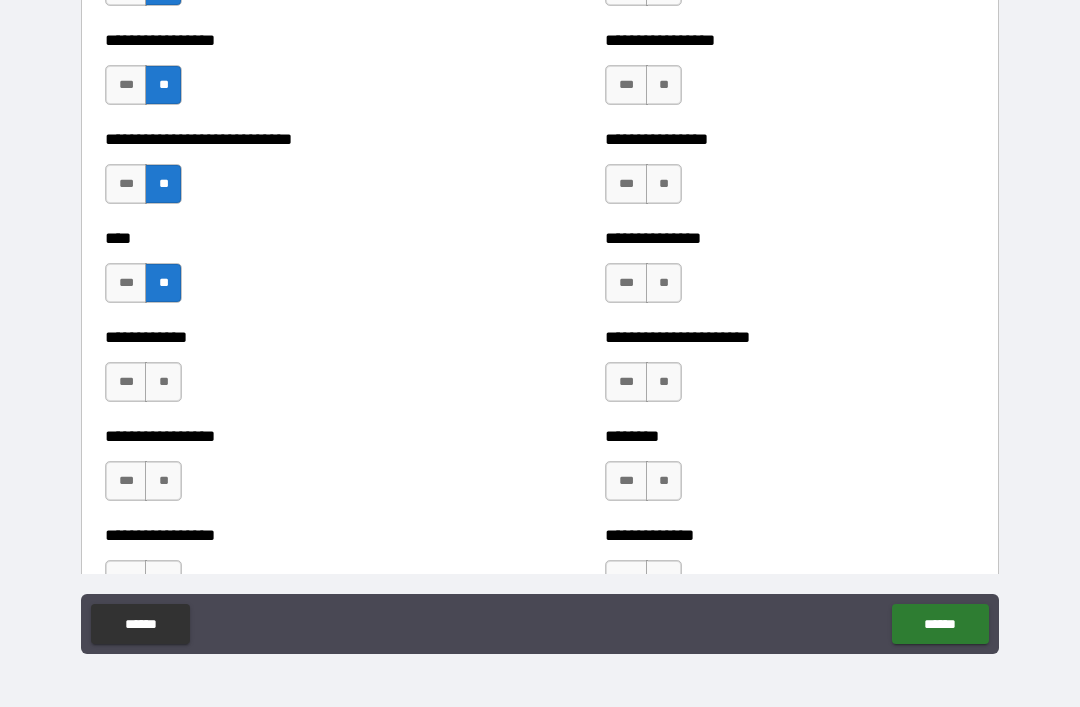 click on "**" at bounding box center [163, 382] 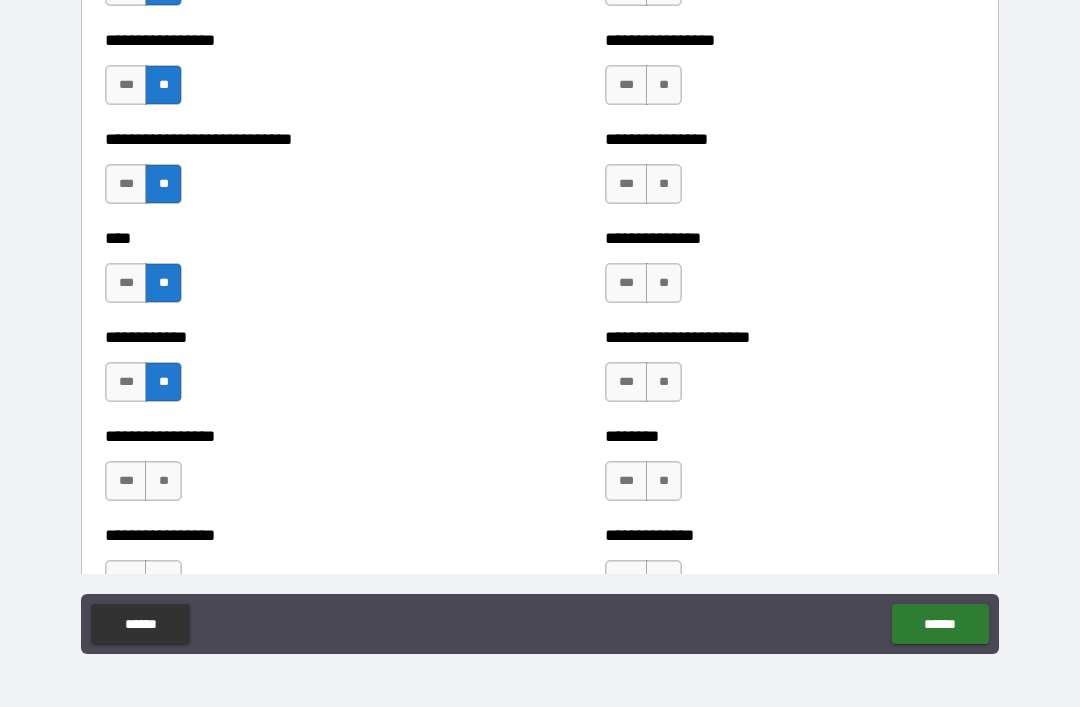 click on "**" at bounding box center [163, 481] 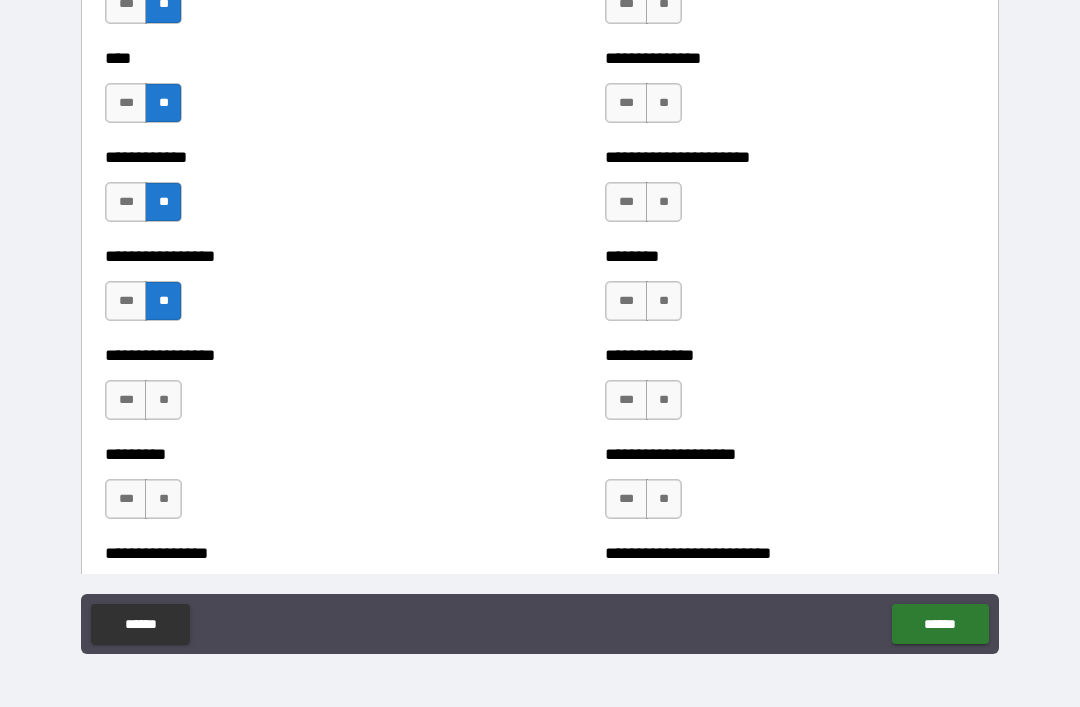 click on "**" at bounding box center [163, 400] 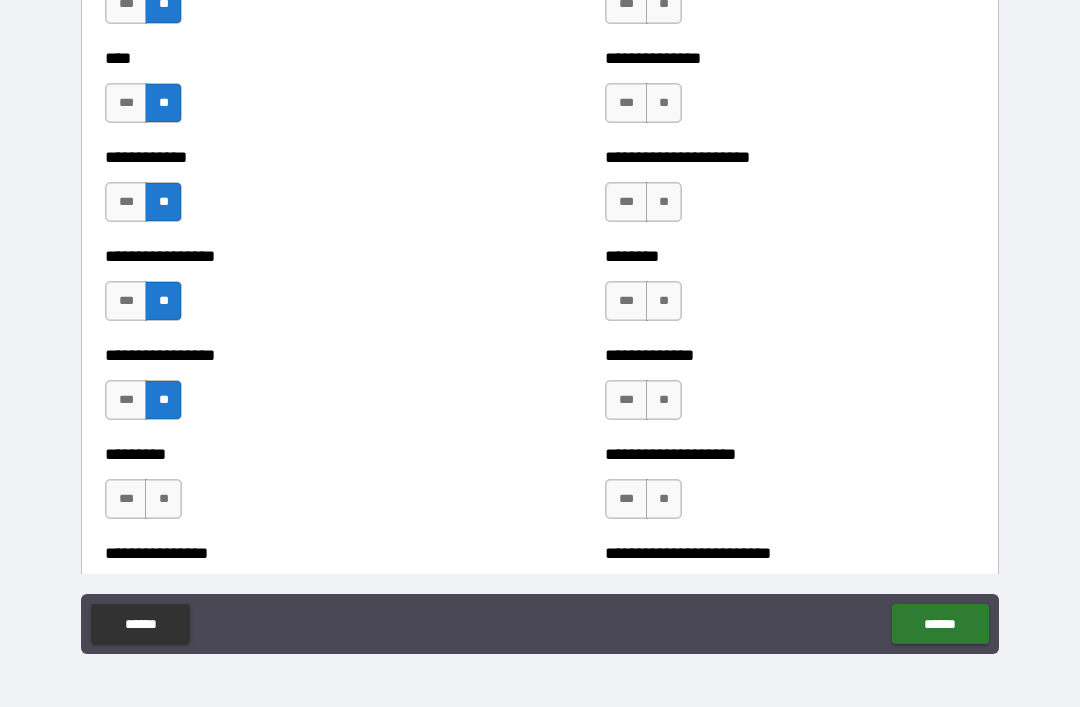 click on "**" at bounding box center [163, 499] 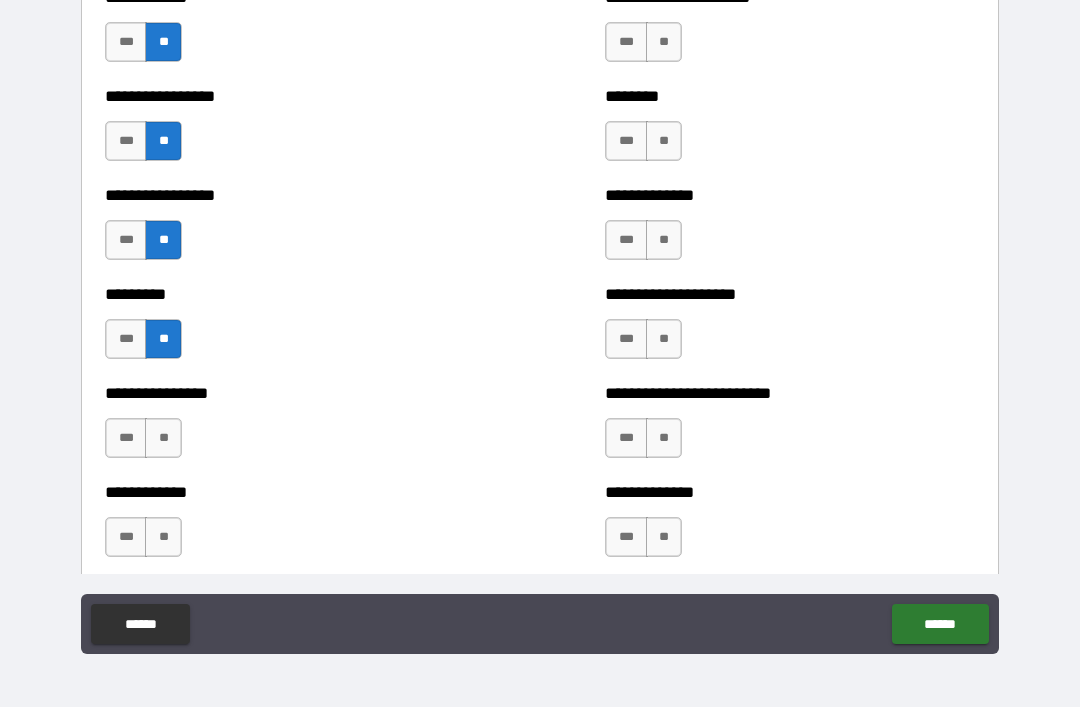 click on "**" at bounding box center [163, 438] 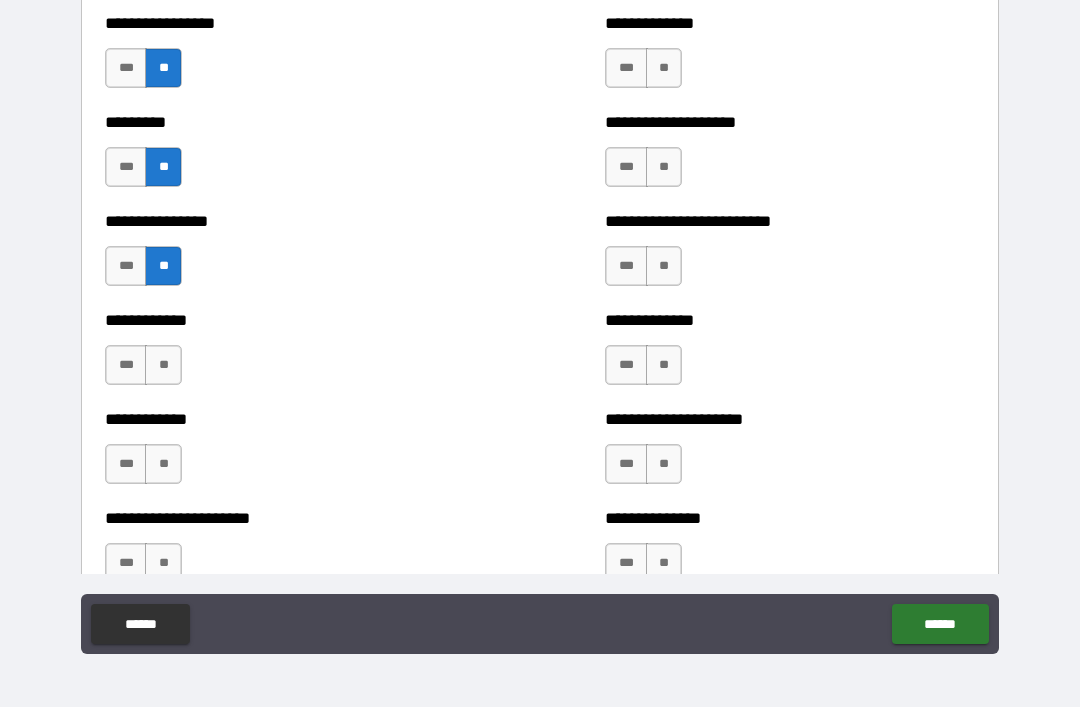 scroll, scrollTop: 2670, scrollLeft: 0, axis: vertical 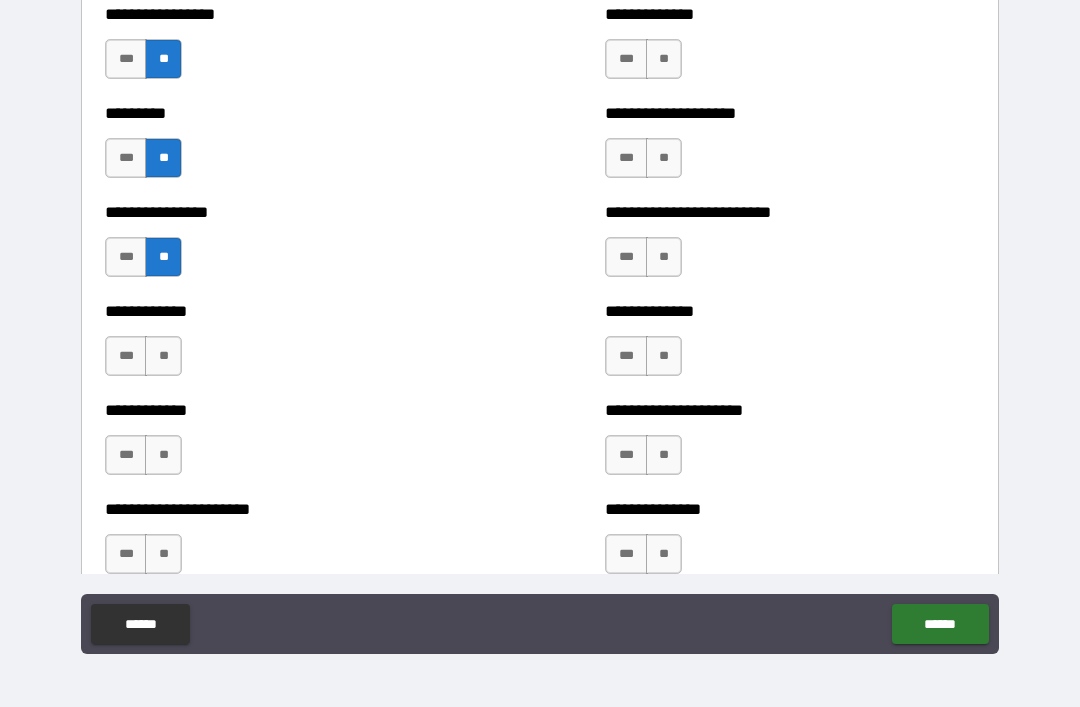 click on "**" at bounding box center (163, 356) 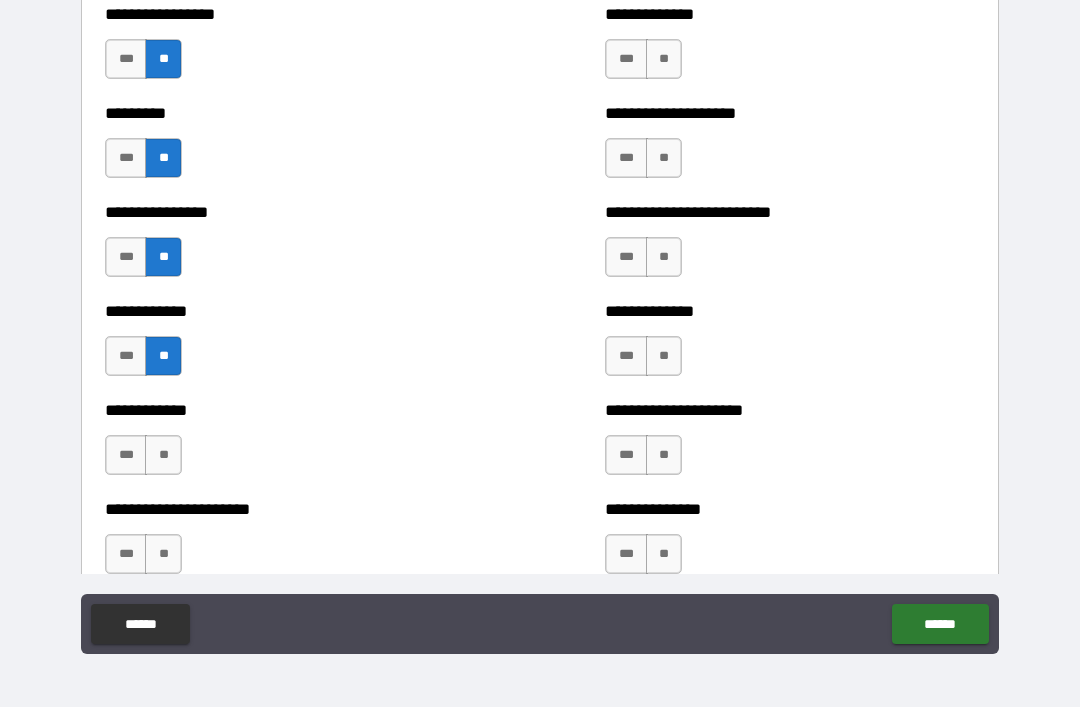 click on "**" at bounding box center [163, 455] 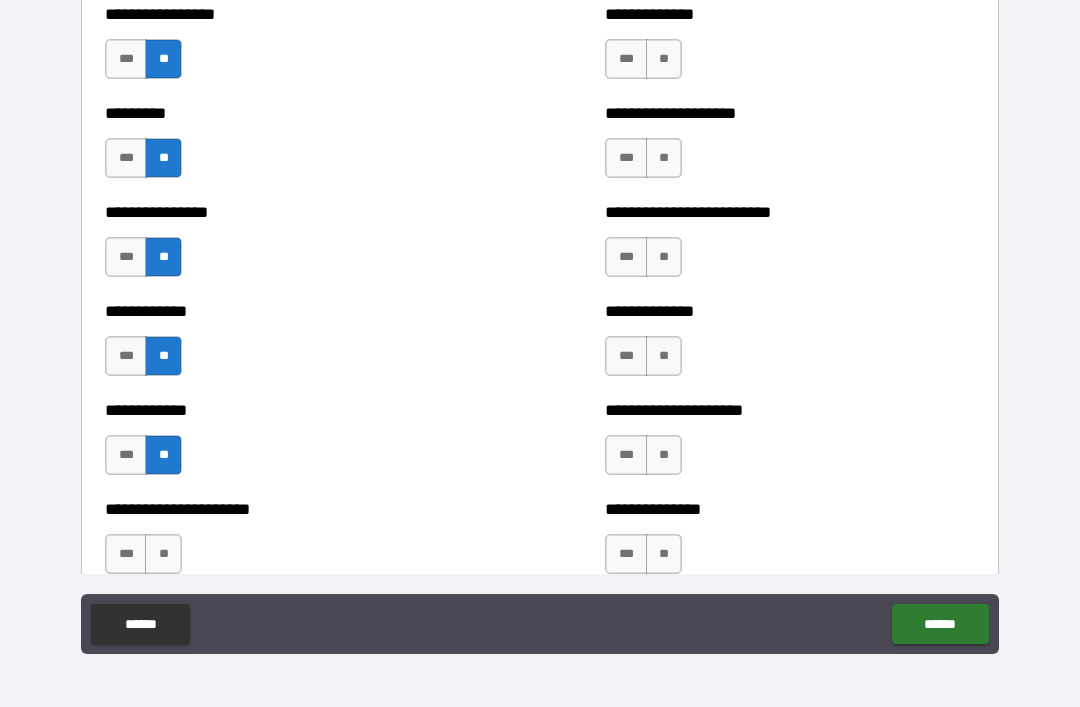 click on "**********" at bounding box center [290, 544] 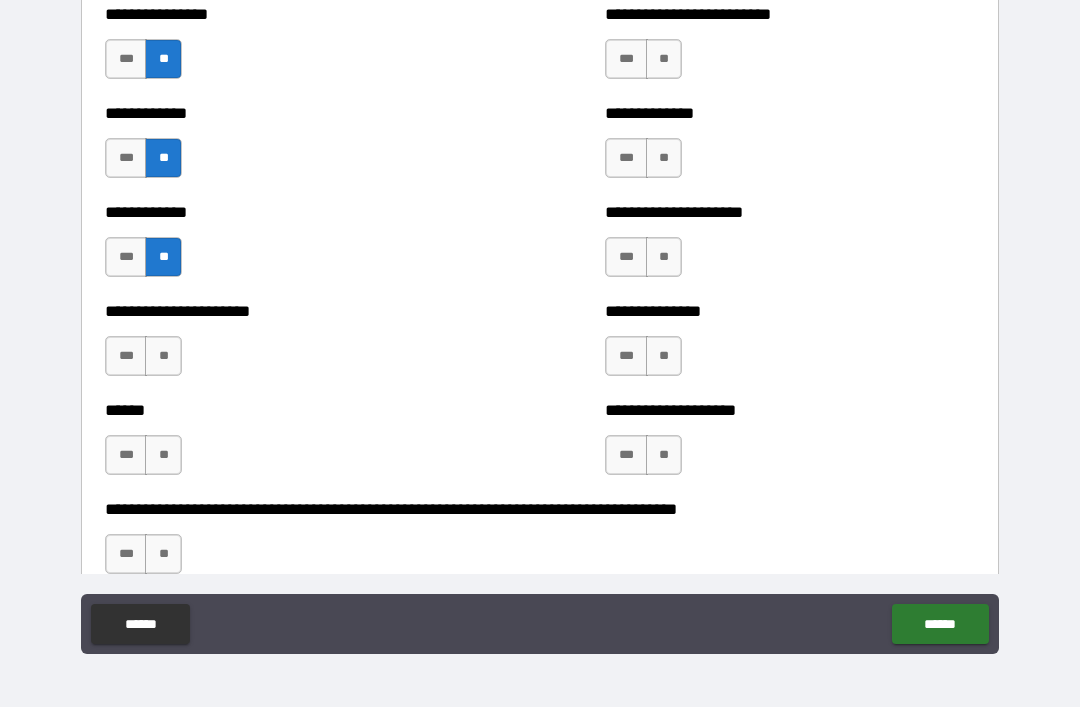 scroll, scrollTop: 2869, scrollLeft: 0, axis: vertical 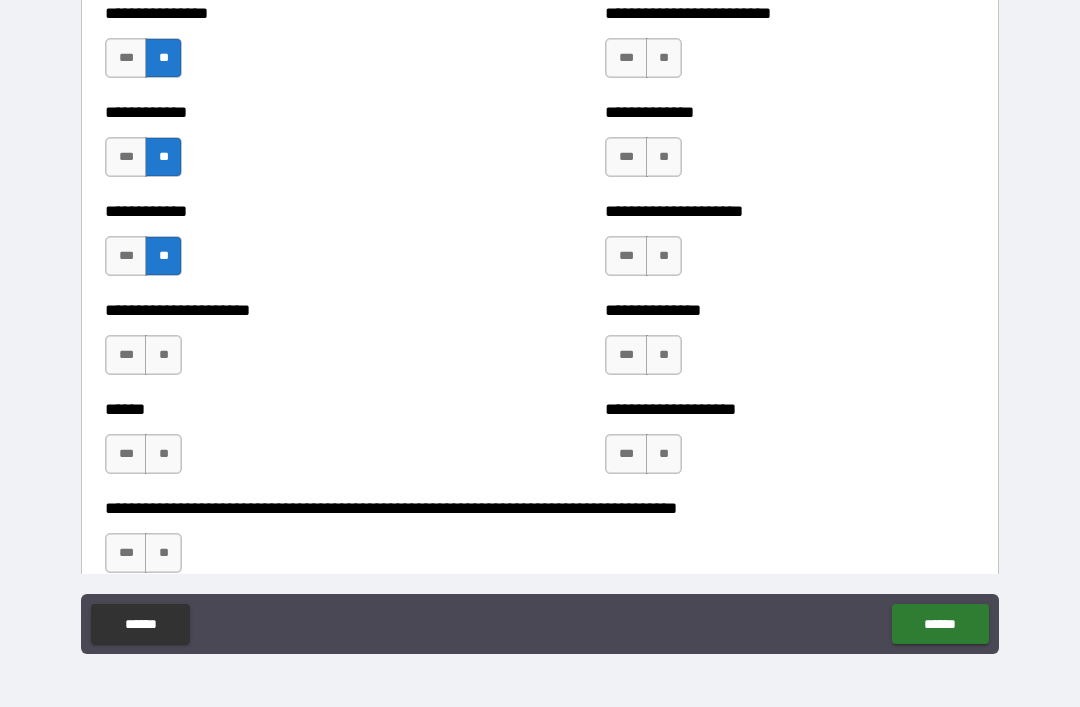 click on "**" at bounding box center (163, 355) 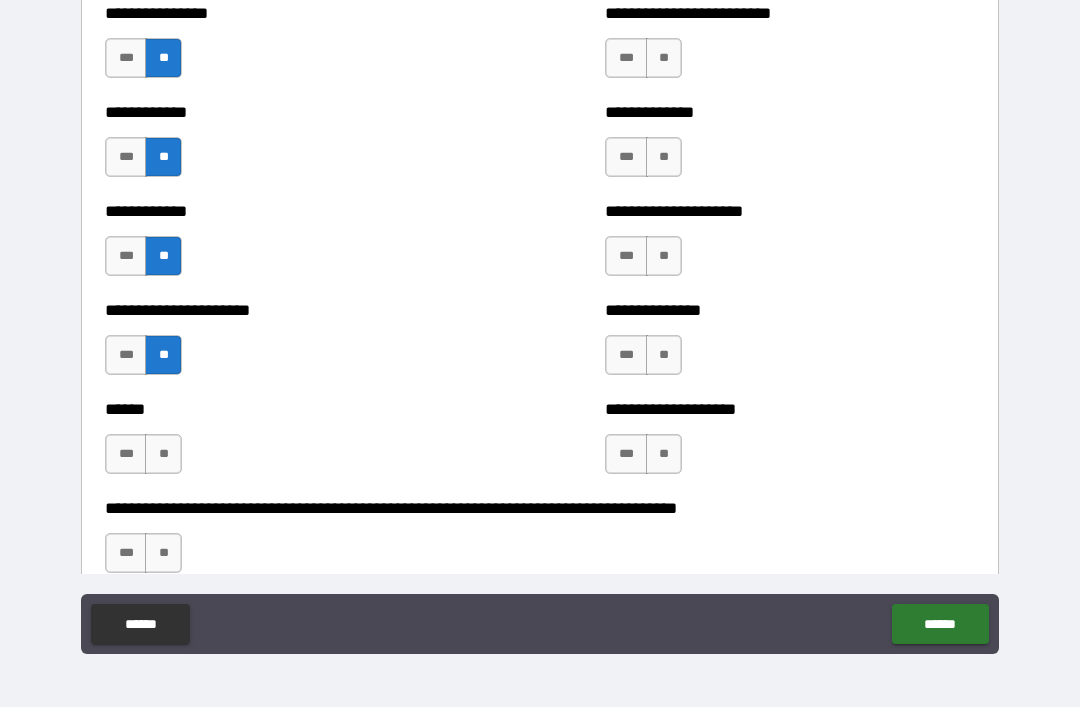 click on "**" at bounding box center [163, 454] 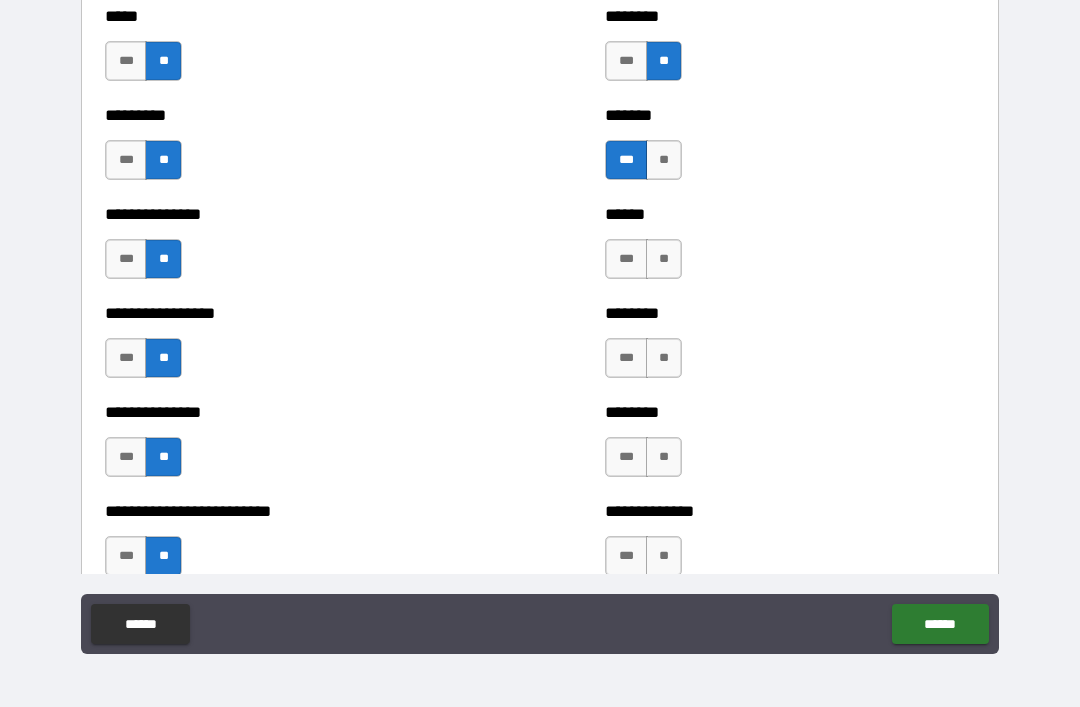 scroll, scrollTop: 1395, scrollLeft: 0, axis: vertical 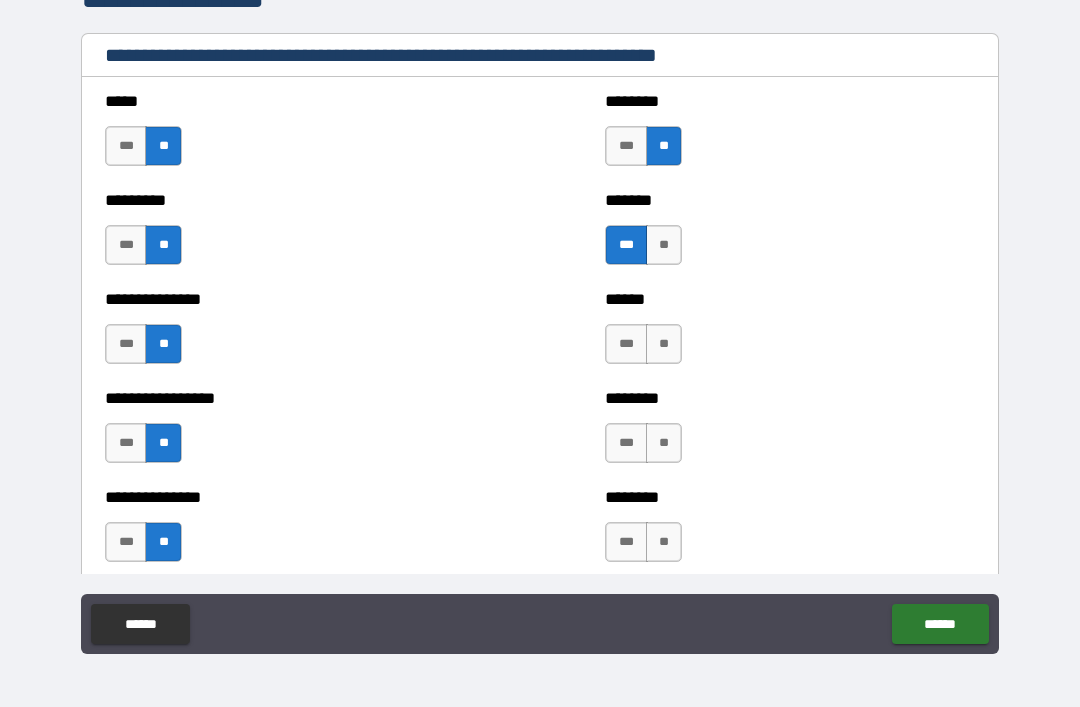 click on "**" at bounding box center (664, 344) 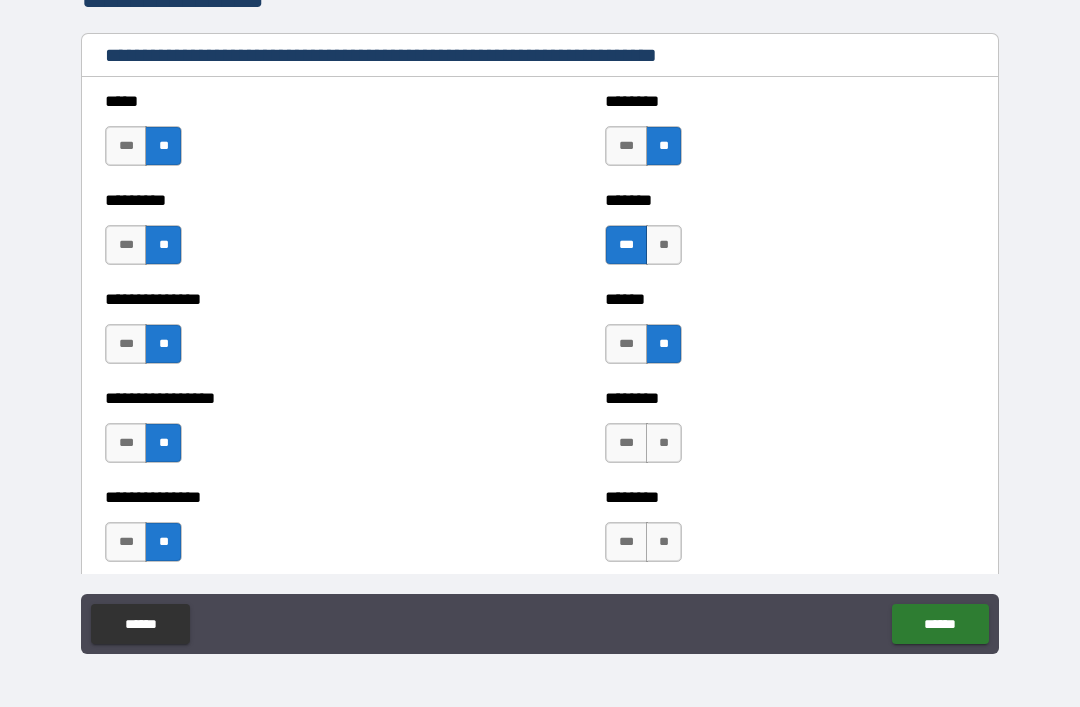 click on "**" at bounding box center [664, 443] 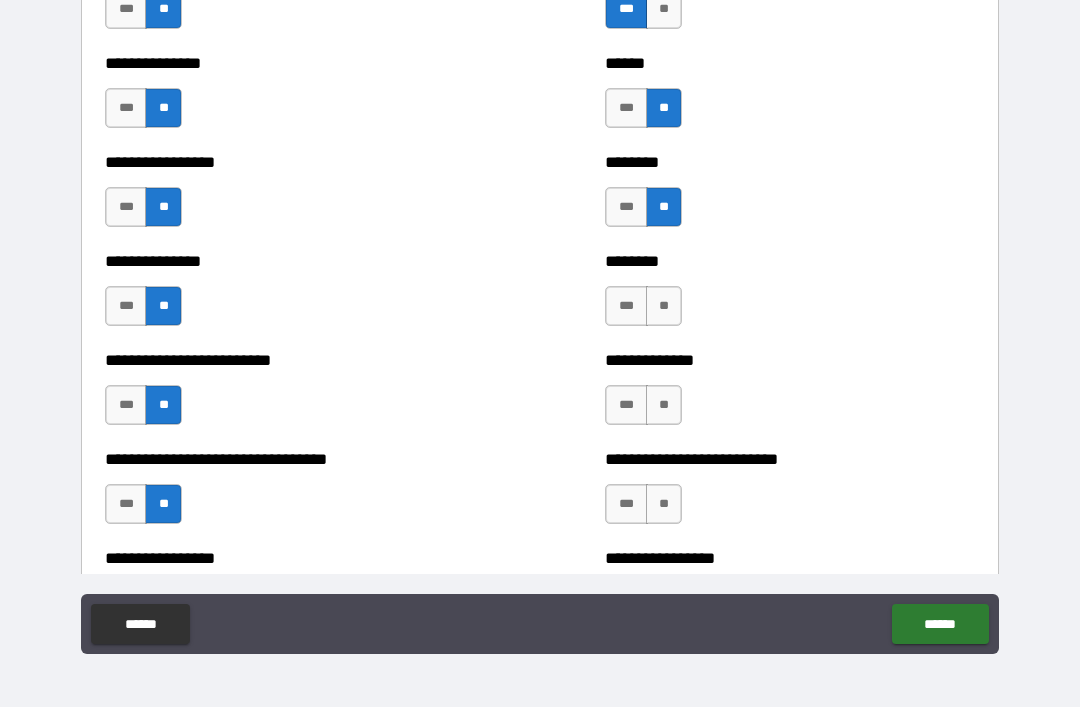 scroll, scrollTop: 1628, scrollLeft: 0, axis: vertical 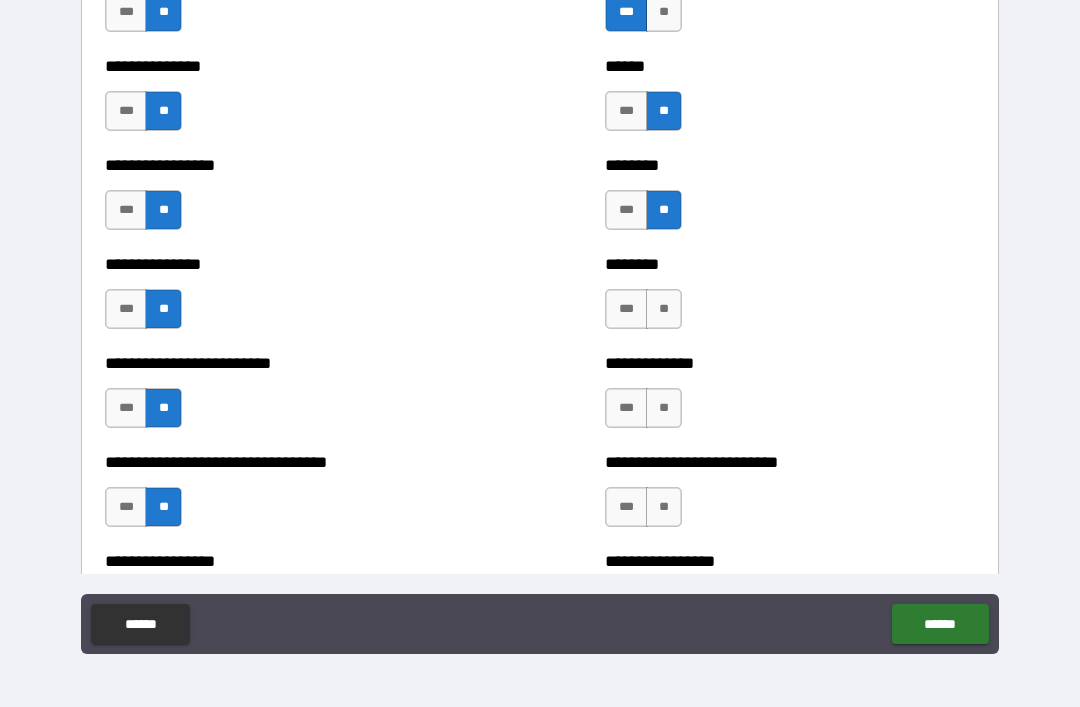 click on "**" at bounding box center [664, 309] 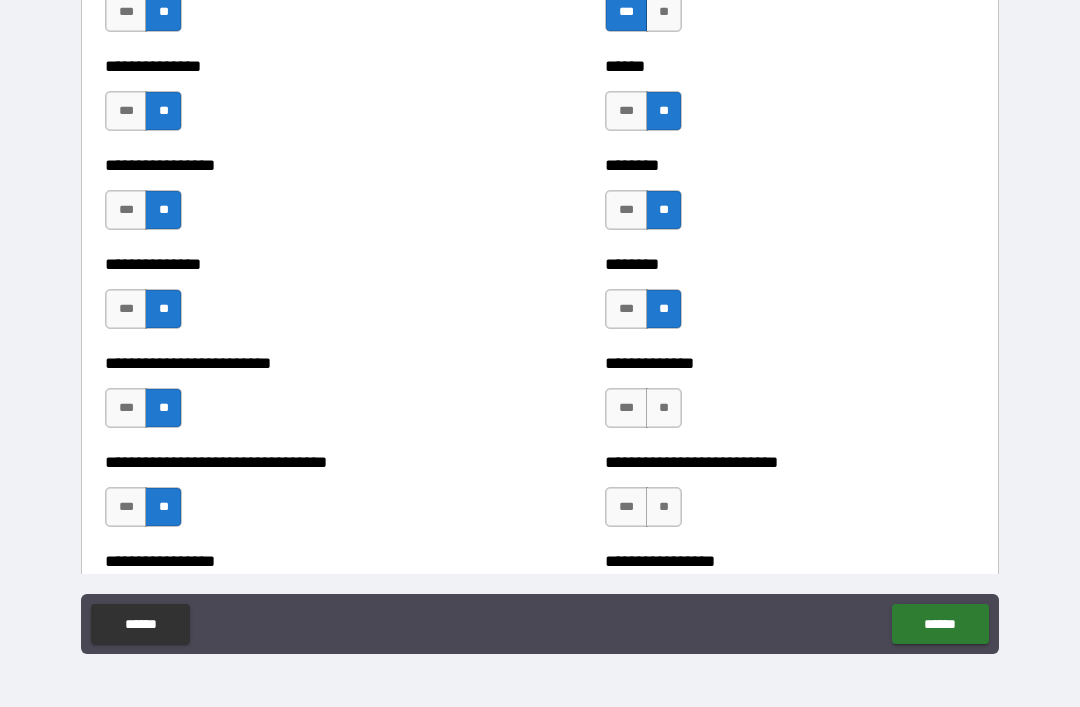 click on "**" at bounding box center [664, 408] 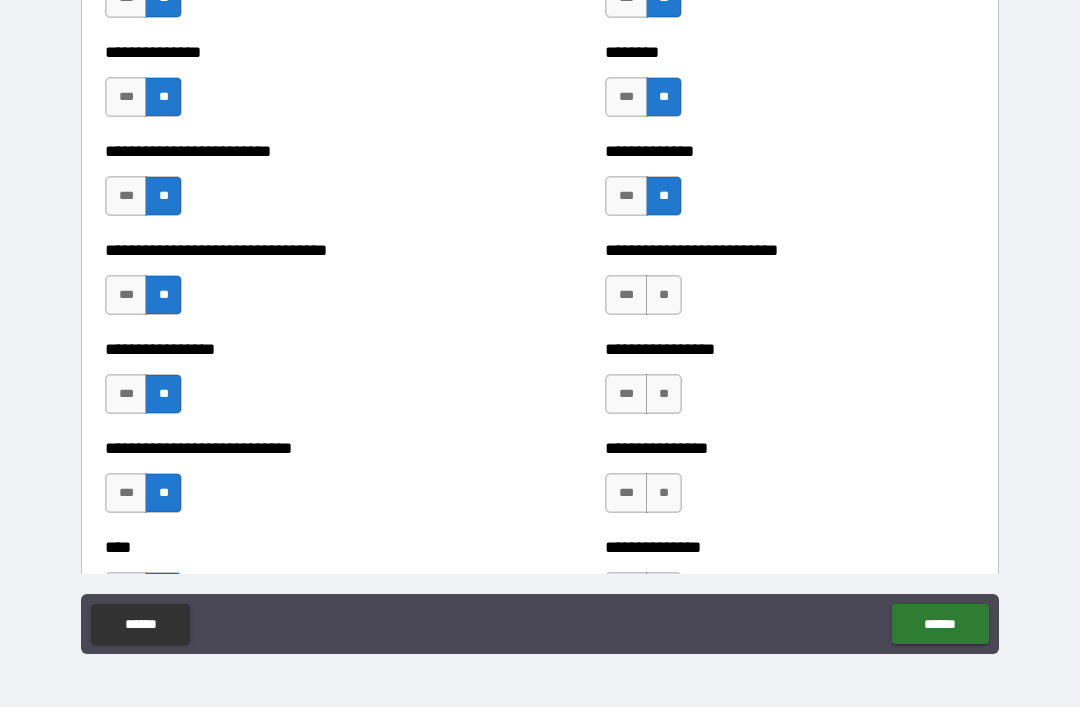 scroll, scrollTop: 1842, scrollLeft: 0, axis: vertical 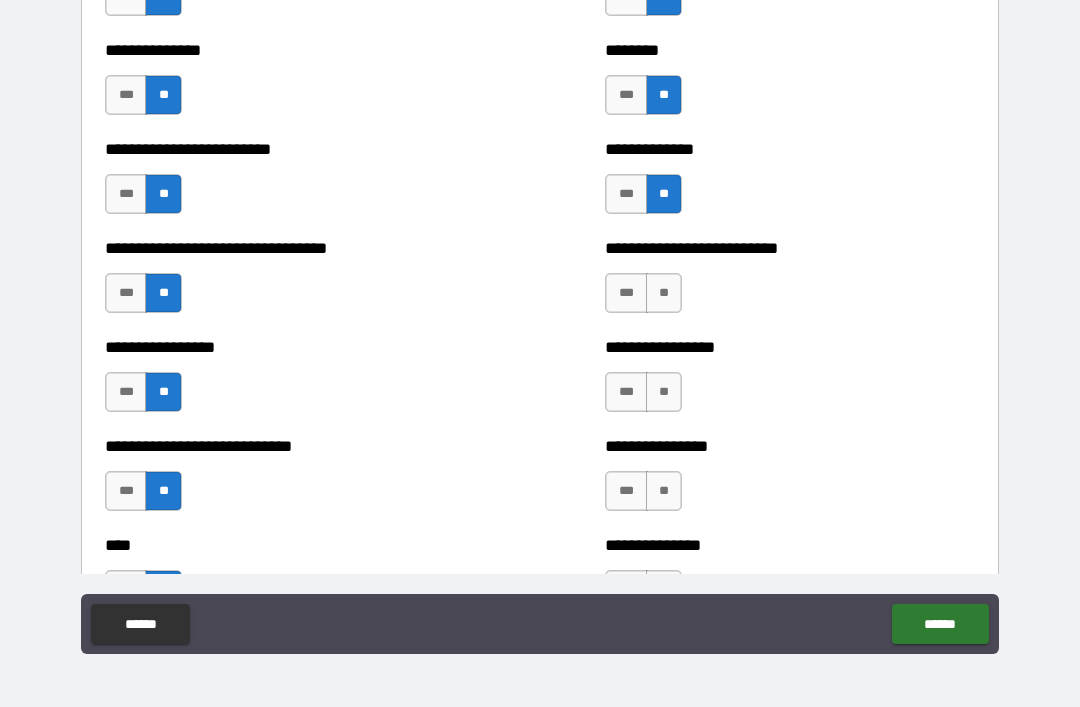 click on "**" at bounding box center (664, 293) 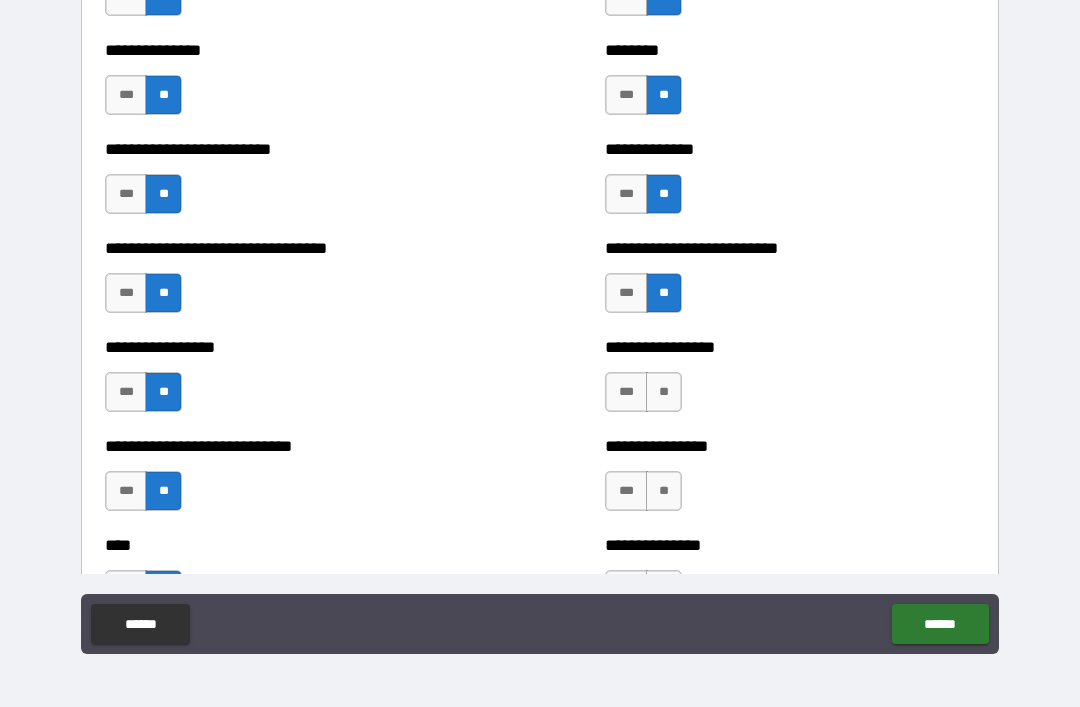 click on "**" at bounding box center (664, 392) 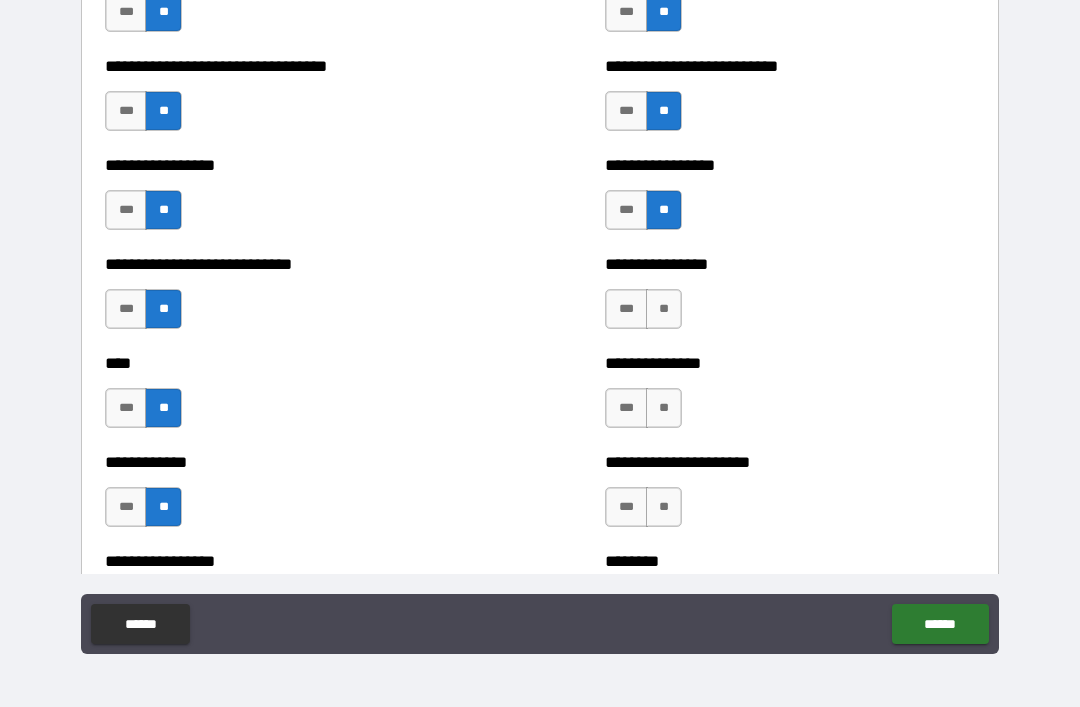 click on "**" at bounding box center [664, 309] 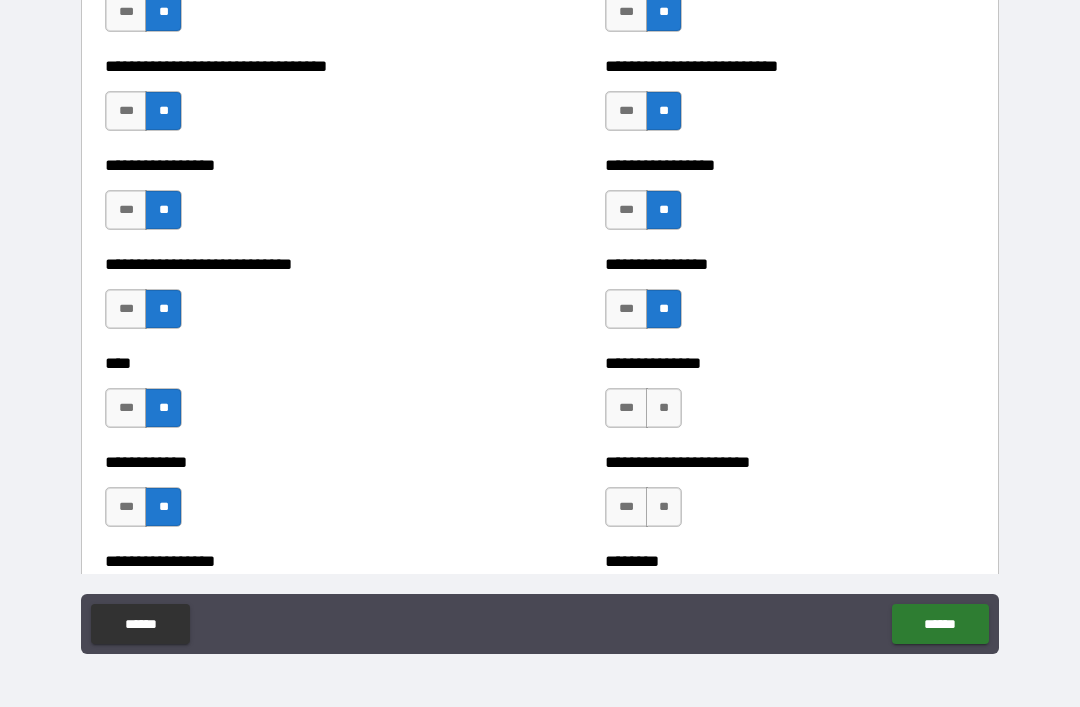 click on "**" at bounding box center (664, 408) 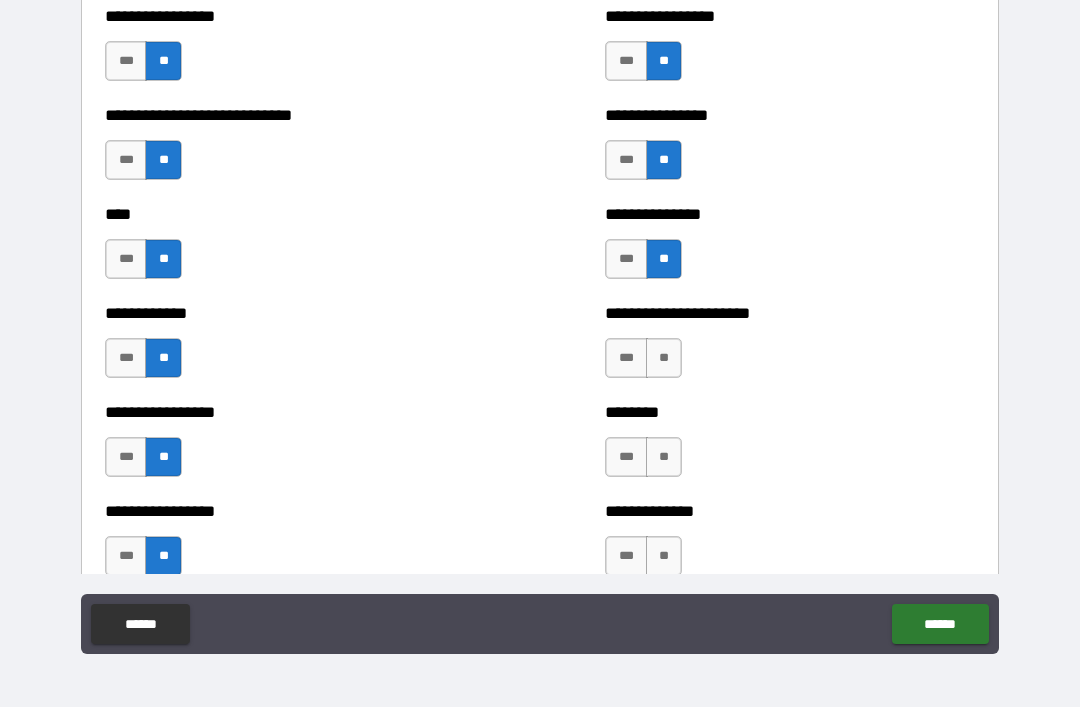 scroll, scrollTop: 2186, scrollLeft: 0, axis: vertical 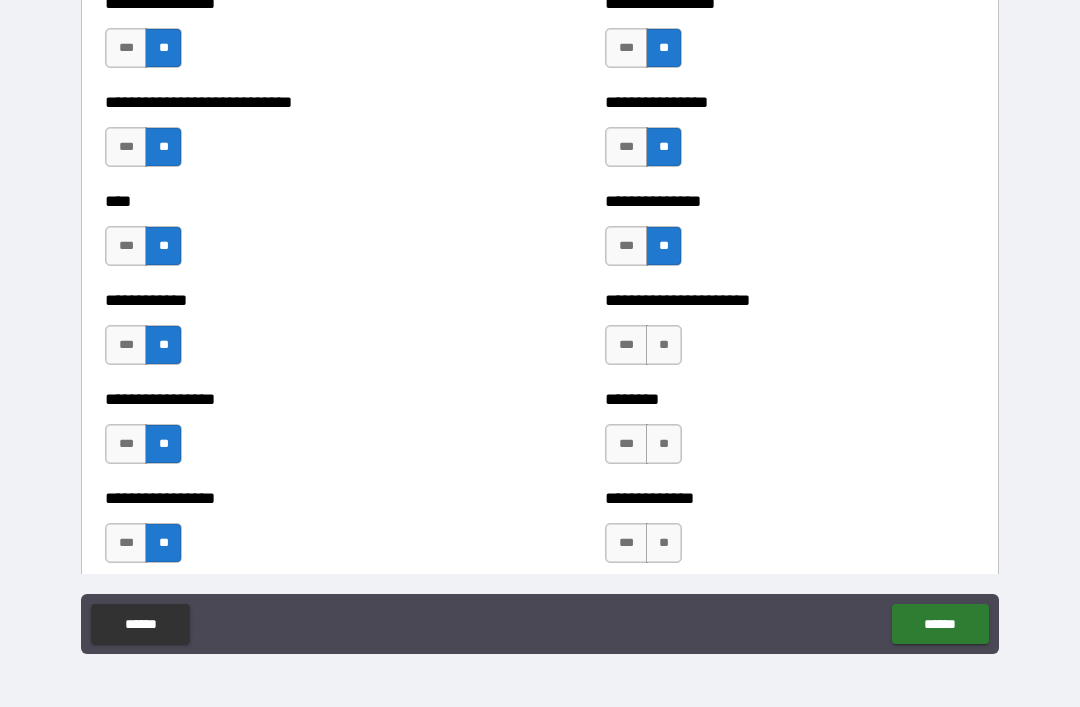 click on "**" at bounding box center [664, 345] 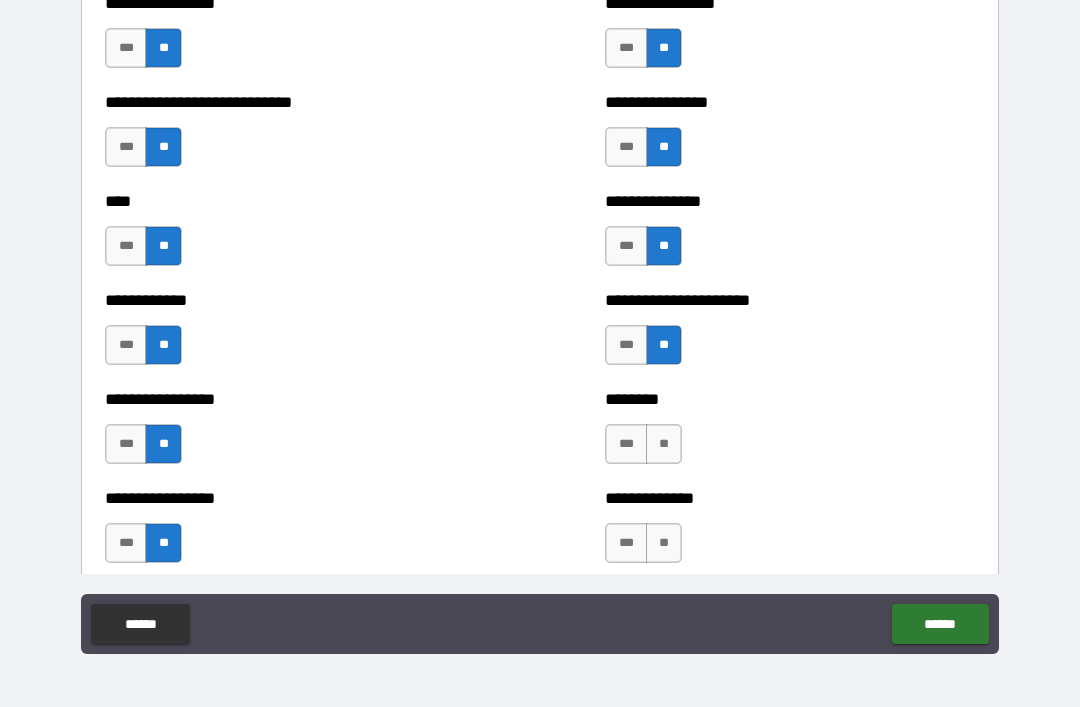 click on "**" at bounding box center (664, 444) 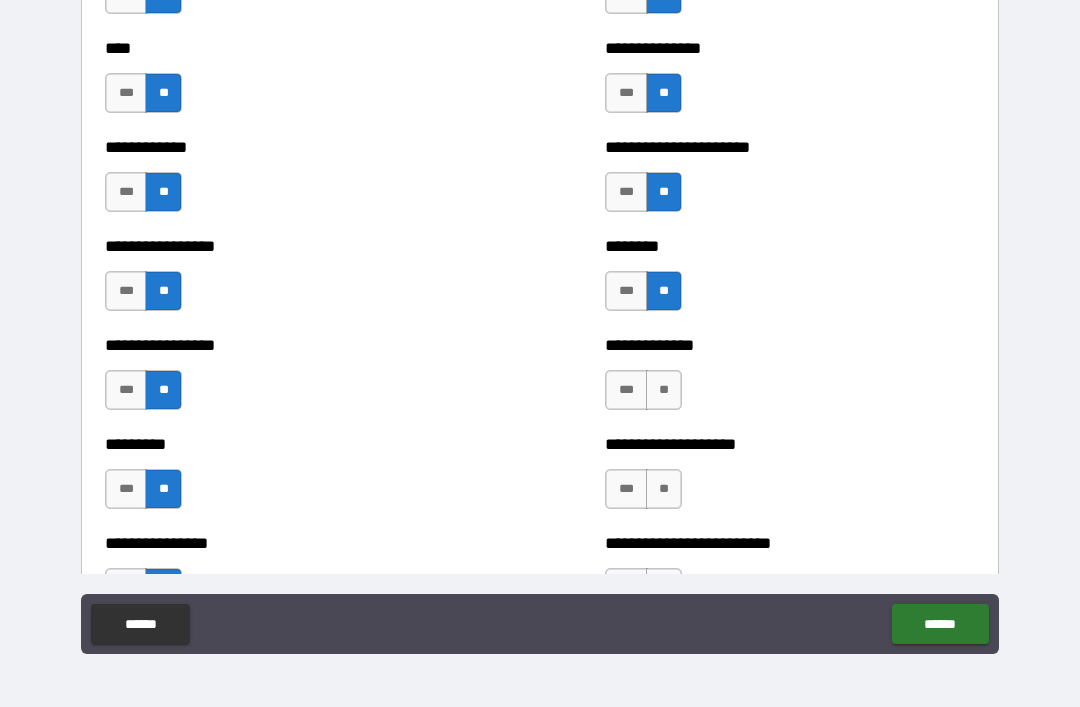scroll, scrollTop: 2362, scrollLeft: 0, axis: vertical 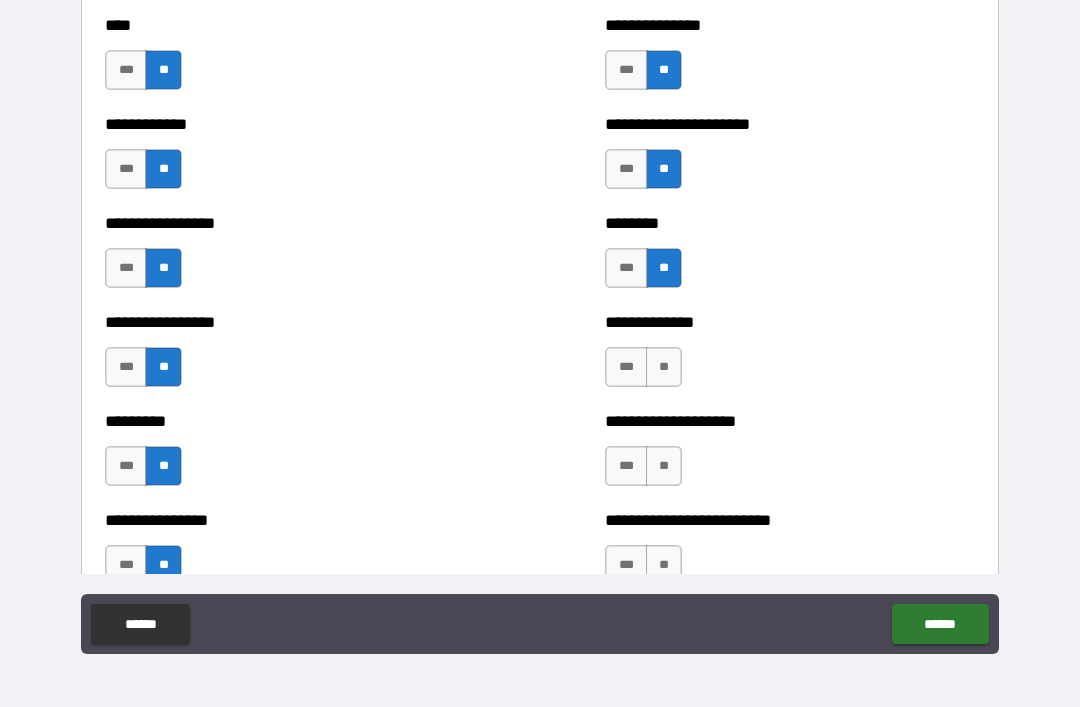 click on "**" at bounding box center (664, 367) 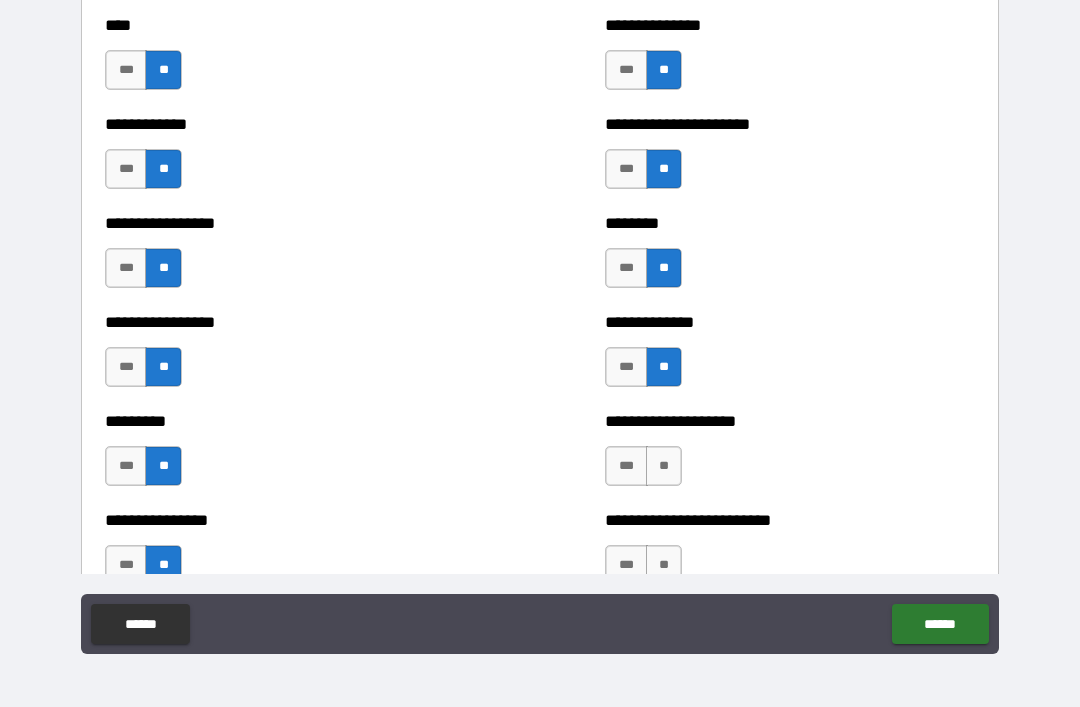 click on "**" at bounding box center [664, 466] 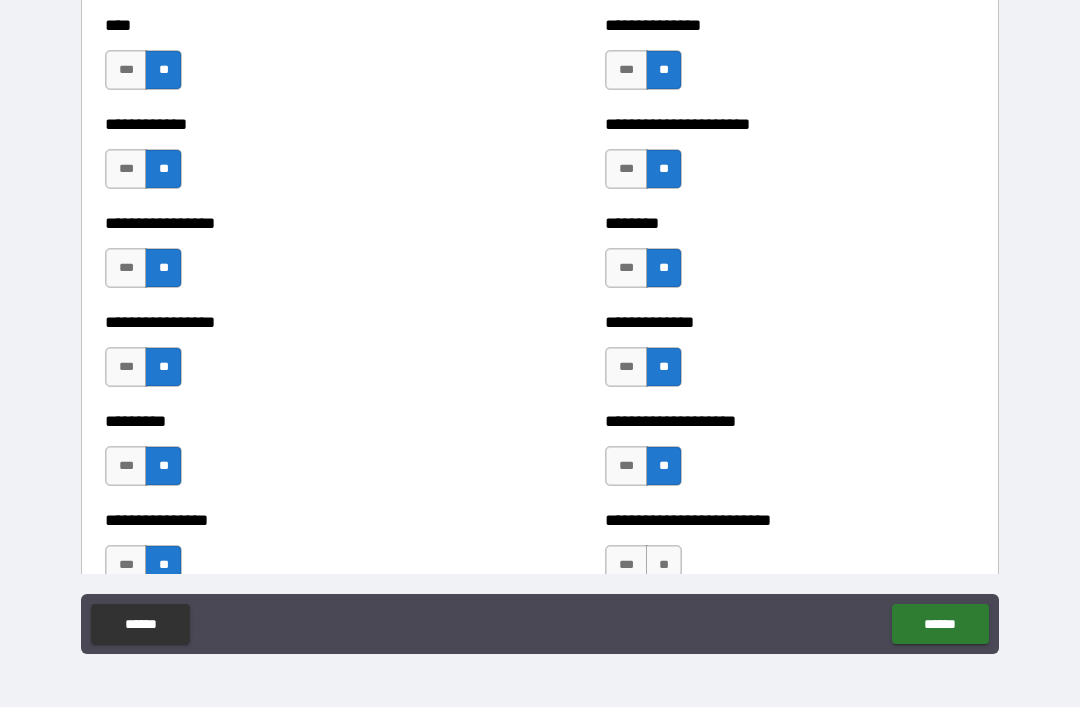 scroll, scrollTop: 2565, scrollLeft: 0, axis: vertical 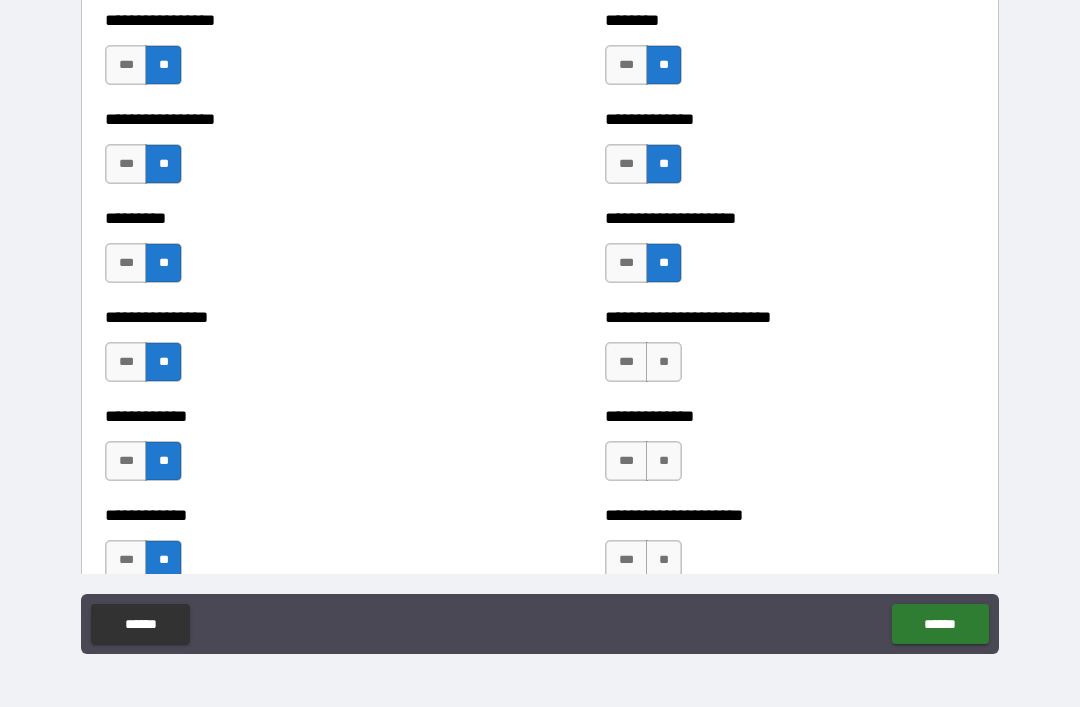 click on "**" at bounding box center [664, 362] 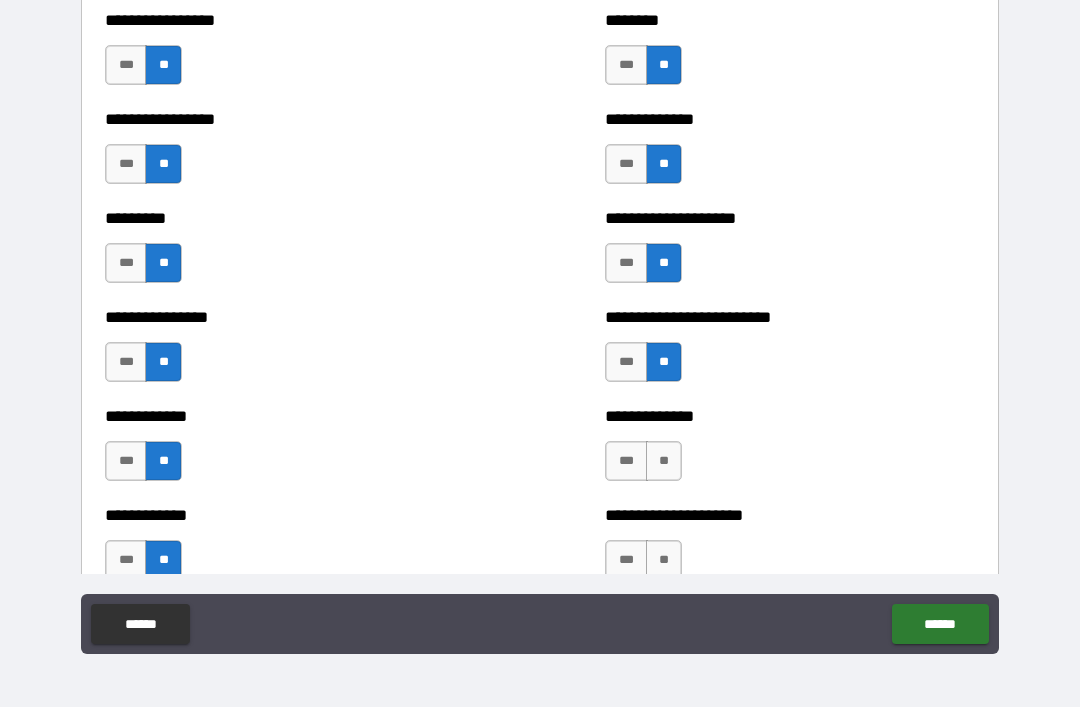 click on "**" at bounding box center [664, 461] 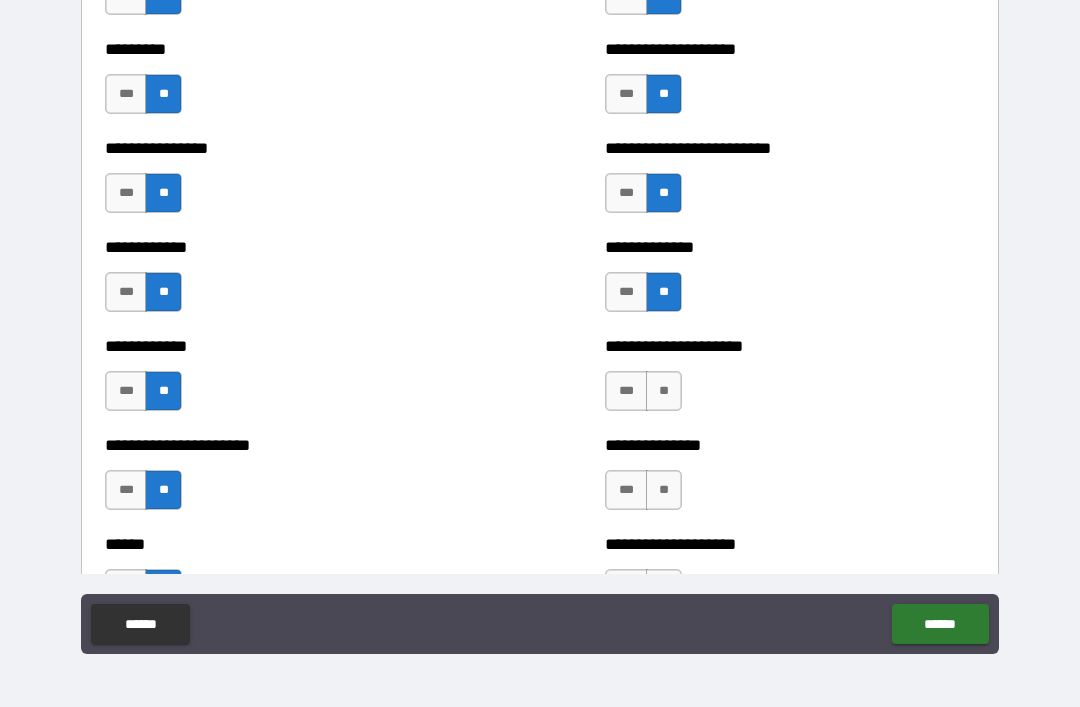 scroll, scrollTop: 2747, scrollLeft: 0, axis: vertical 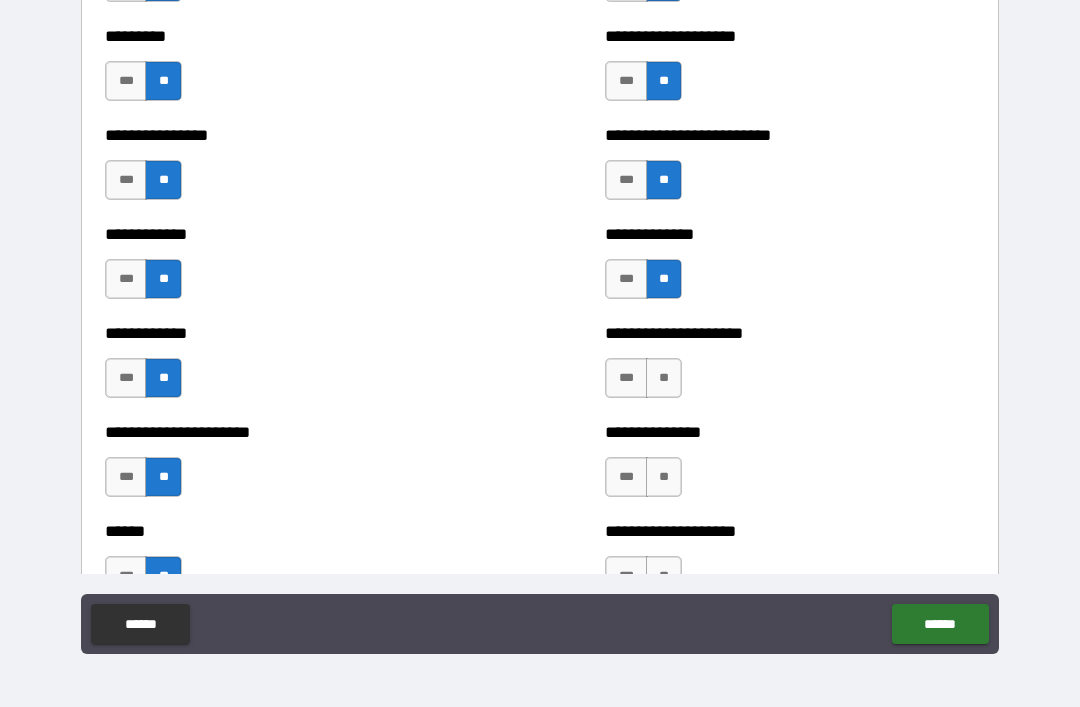click on "**" at bounding box center [664, 378] 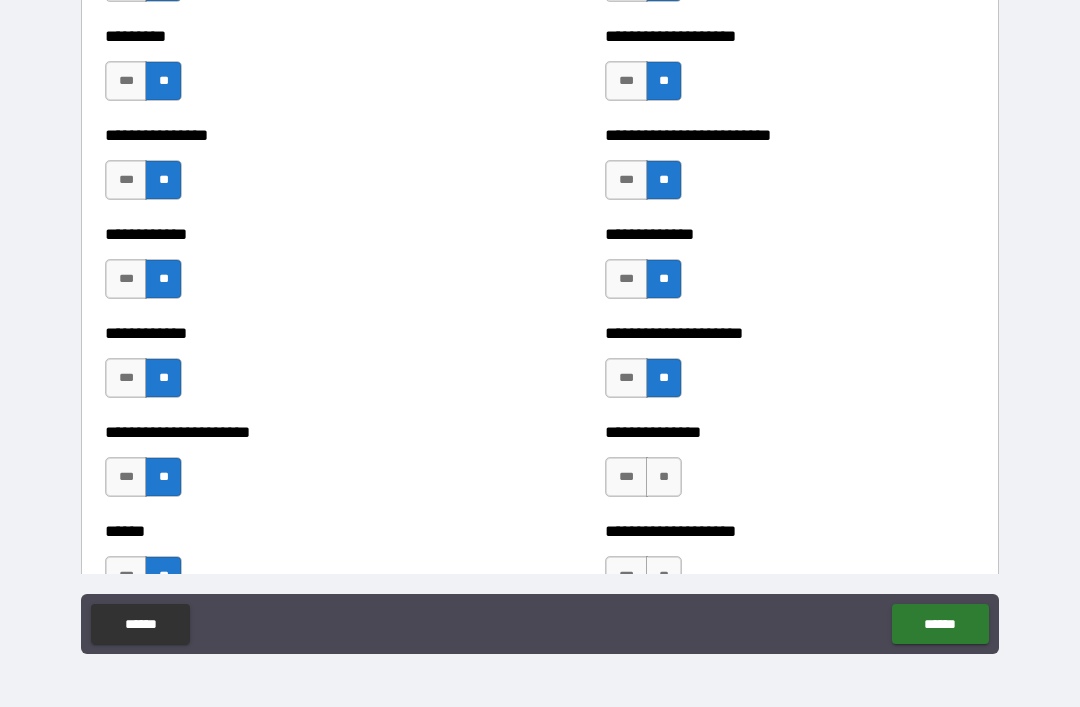 click on "***" at bounding box center (626, 180) 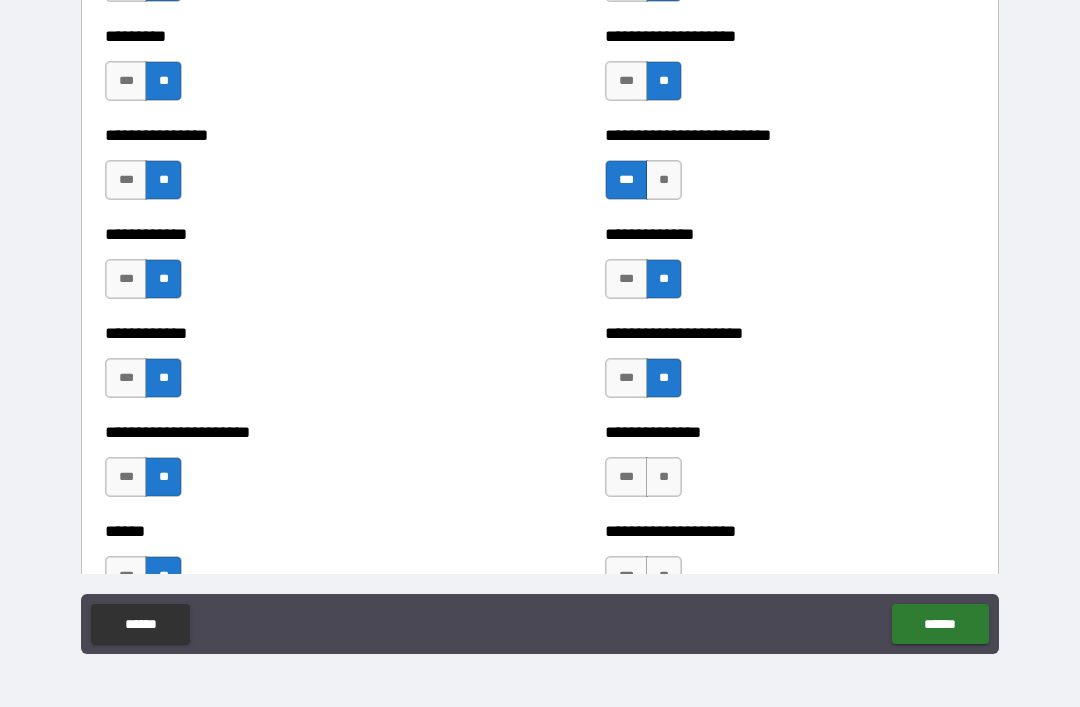 click on "**" at bounding box center (664, 180) 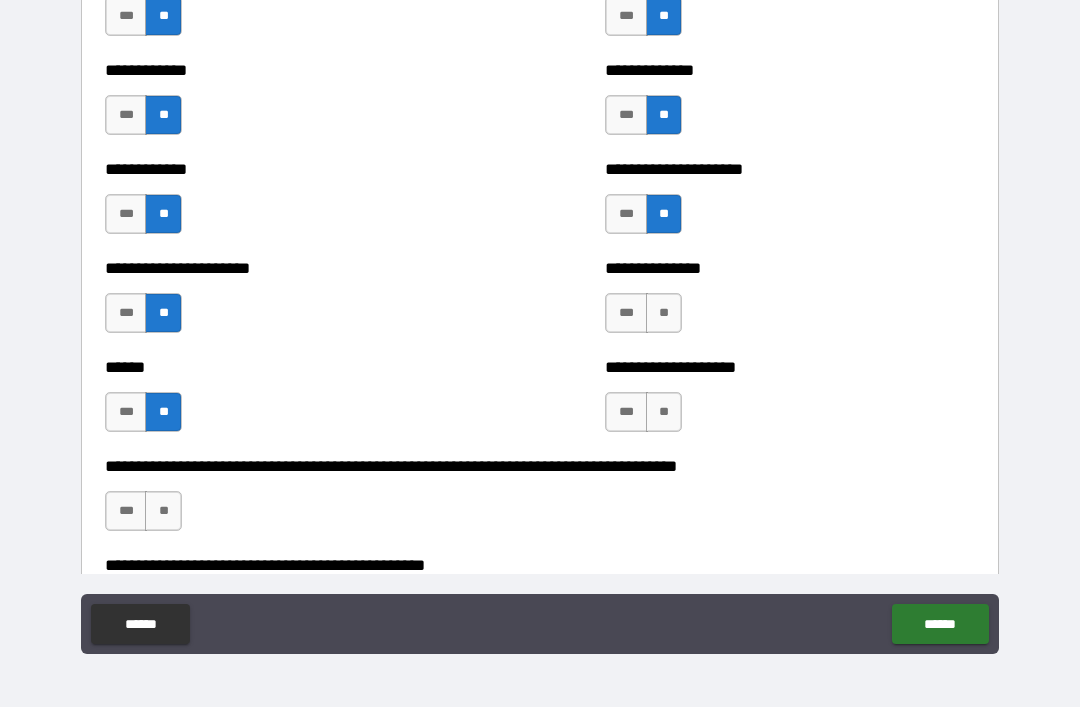 scroll, scrollTop: 2908, scrollLeft: 0, axis: vertical 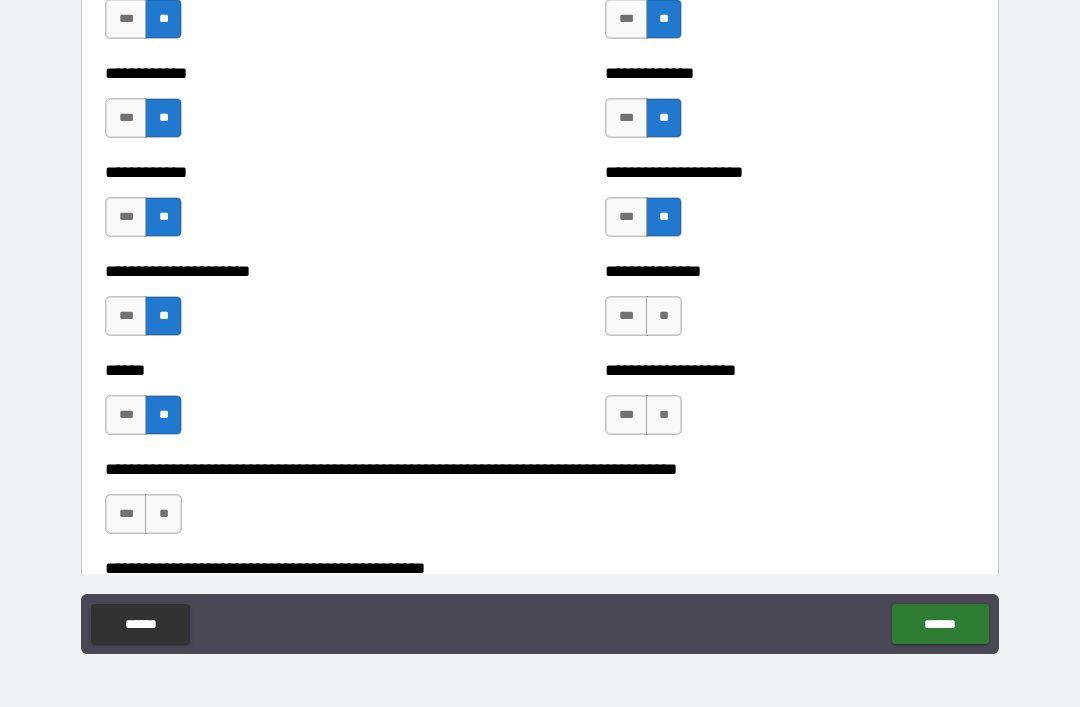 click on "**" at bounding box center (664, 316) 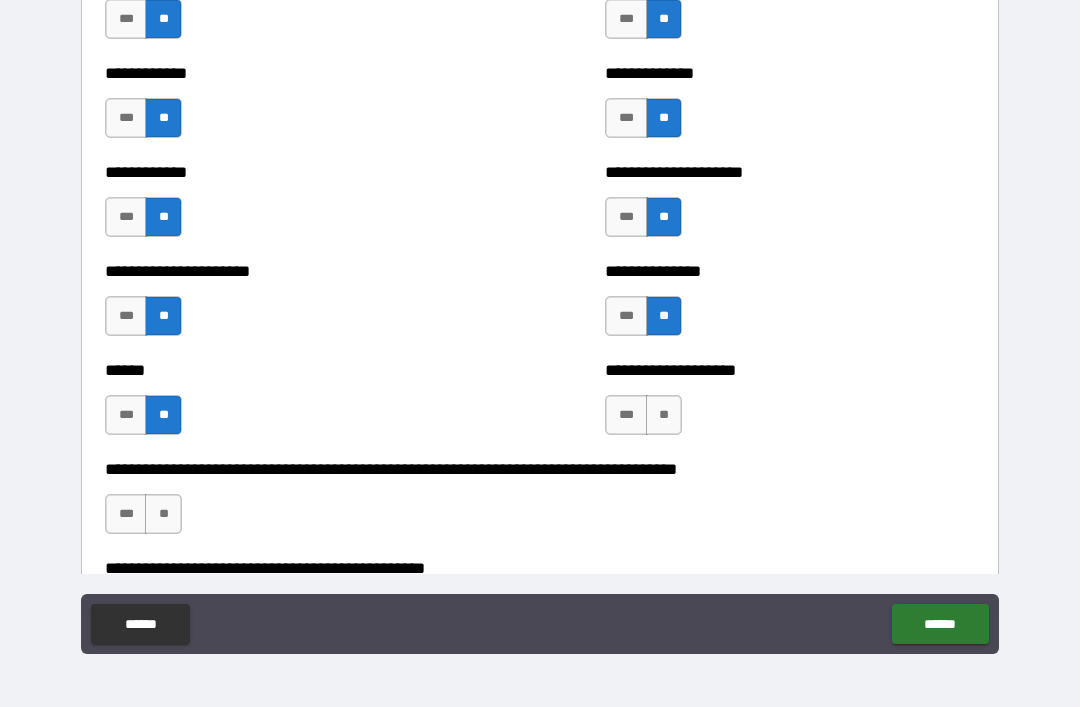 click on "**" at bounding box center [664, 415] 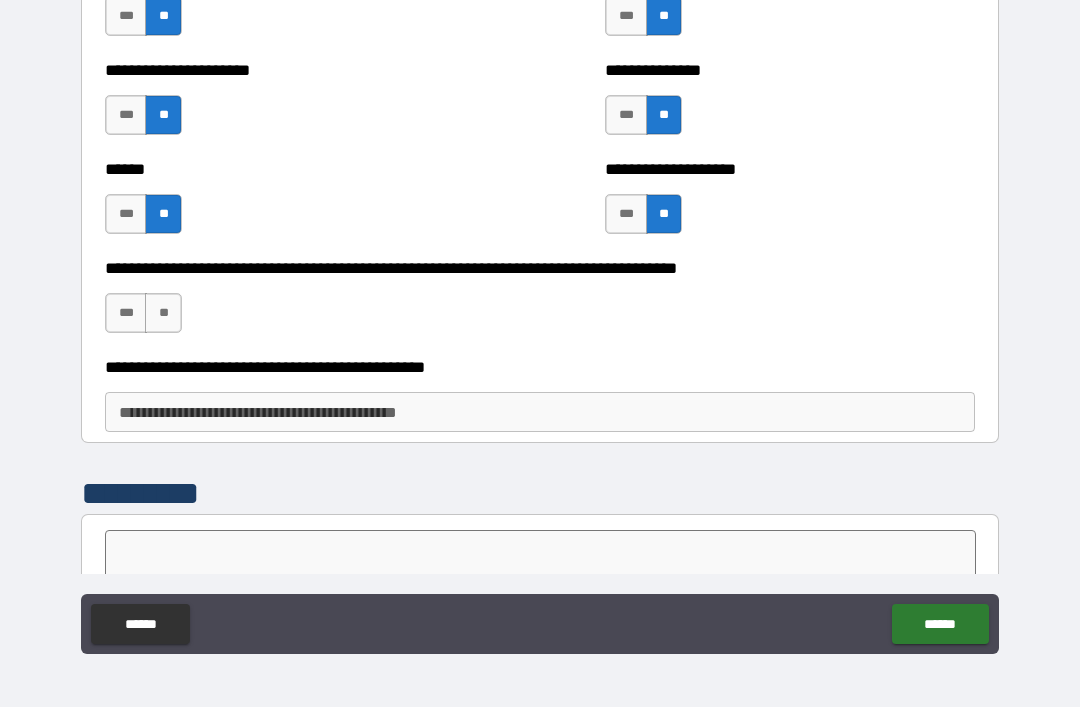 scroll, scrollTop: 3110, scrollLeft: 0, axis: vertical 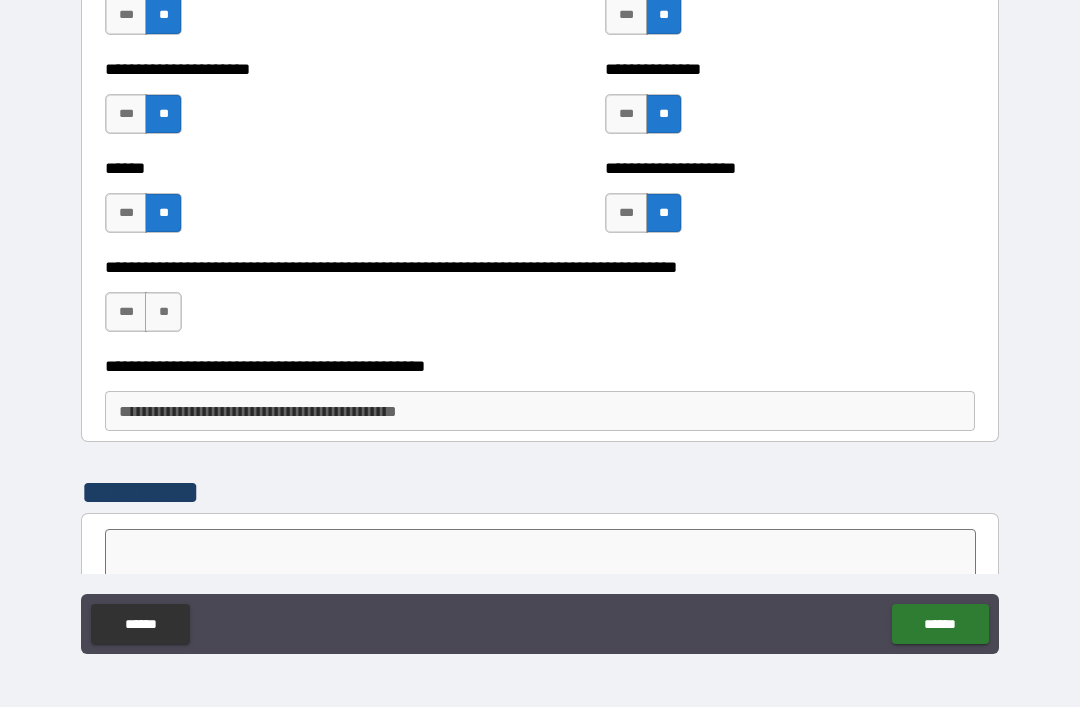 click on "**" at bounding box center [163, 312] 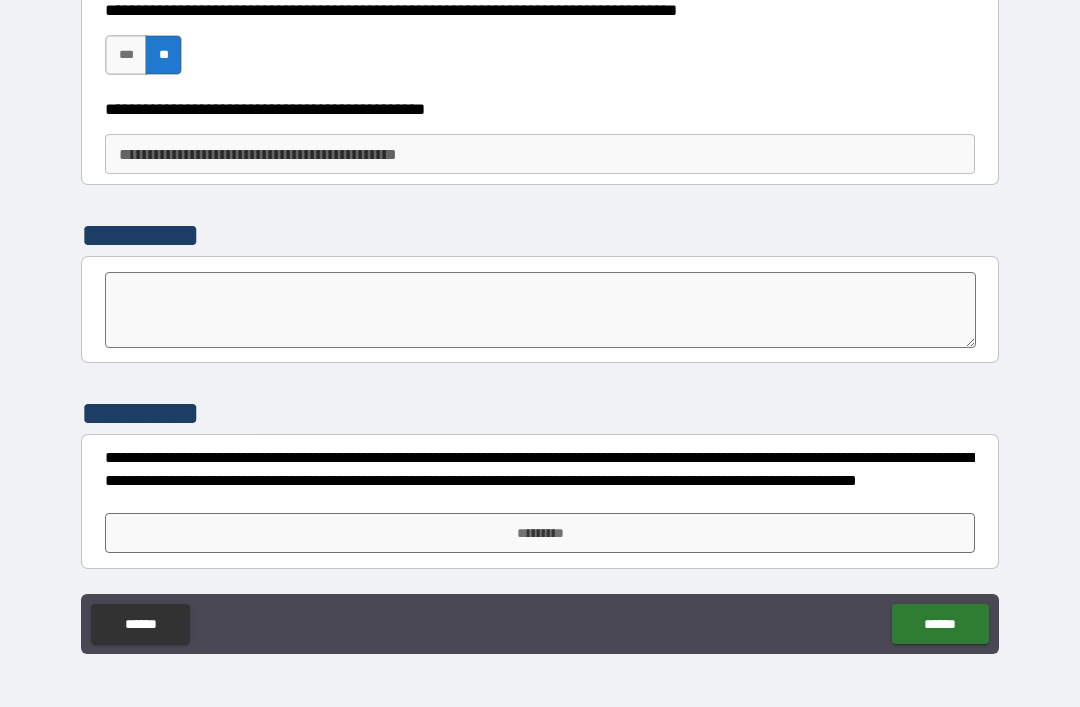 scroll, scrollTop: 3367, scrollLeft: 0, axis: vertical 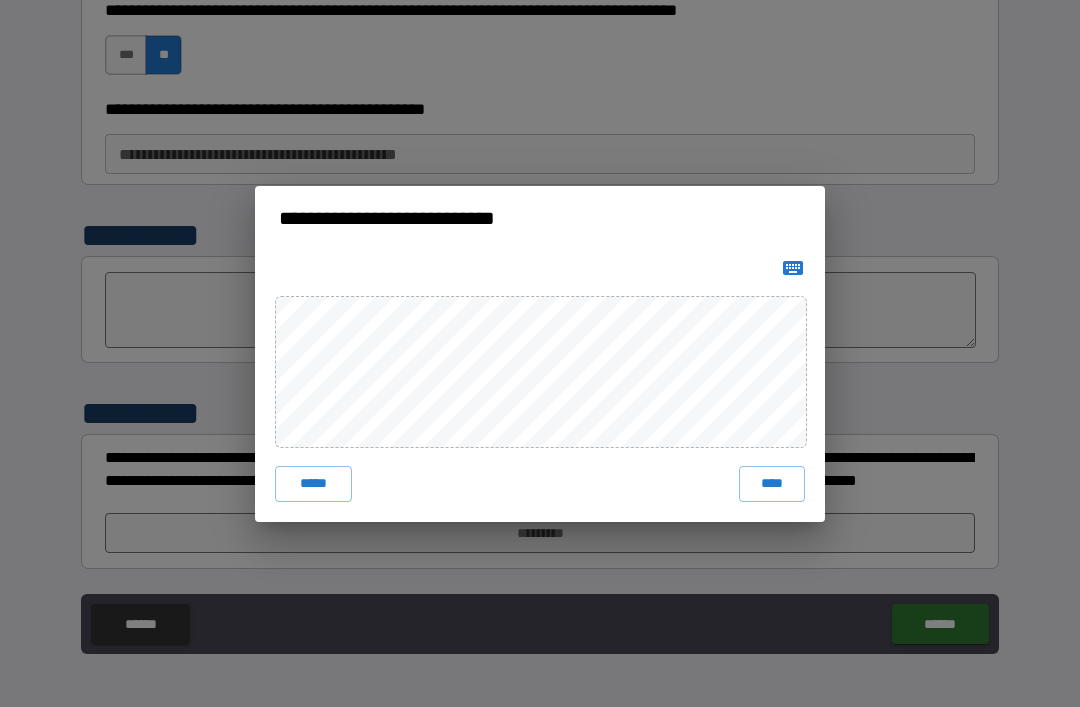 click on "****" at bounding box center (772, 484) 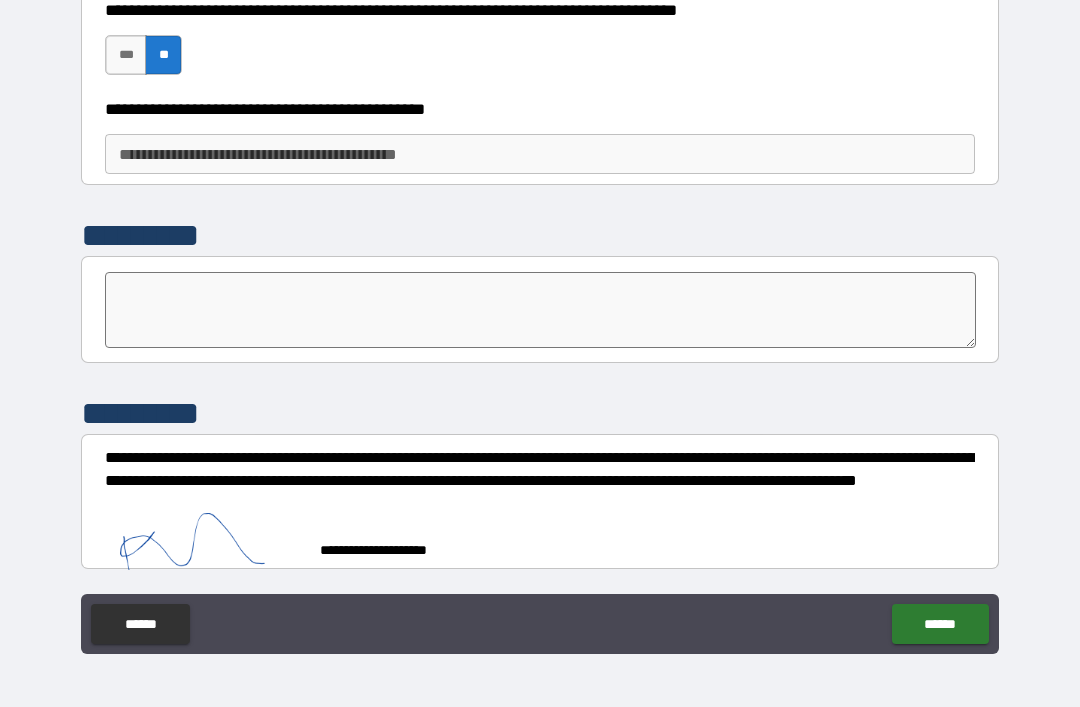 scroll, scrollTop: 3357, scrollLeft: 0, axis: vertical 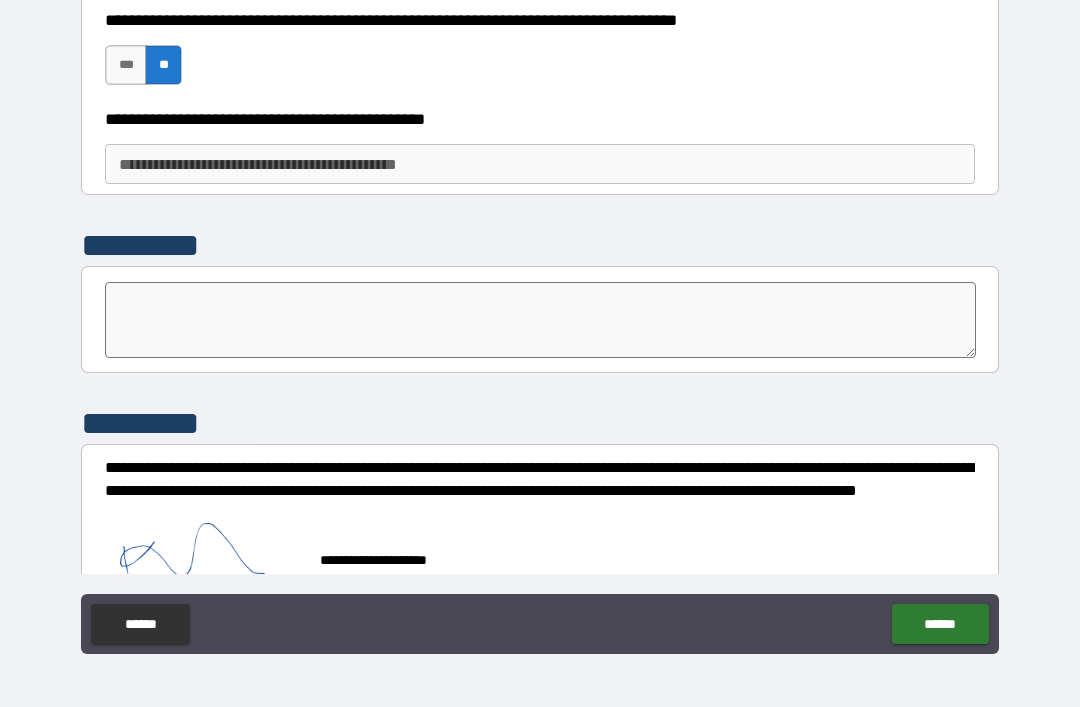 click on "******" at bounding box center (940, 624) 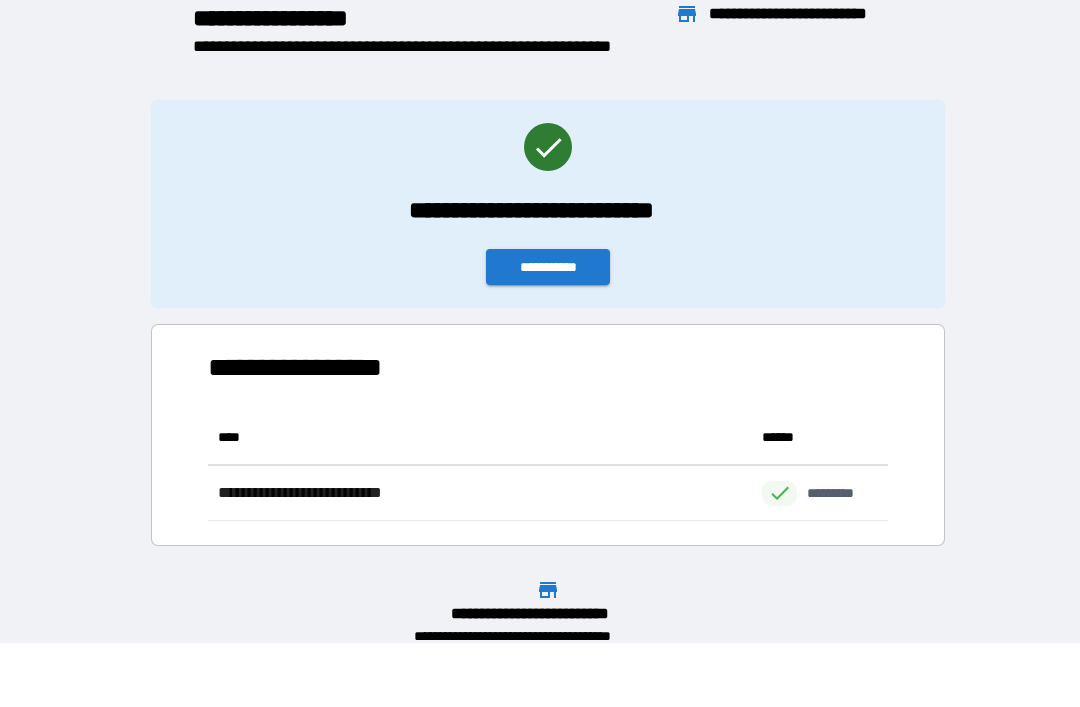 scroll, scrollTop: 1, scrollLeft: 1, axis: both 